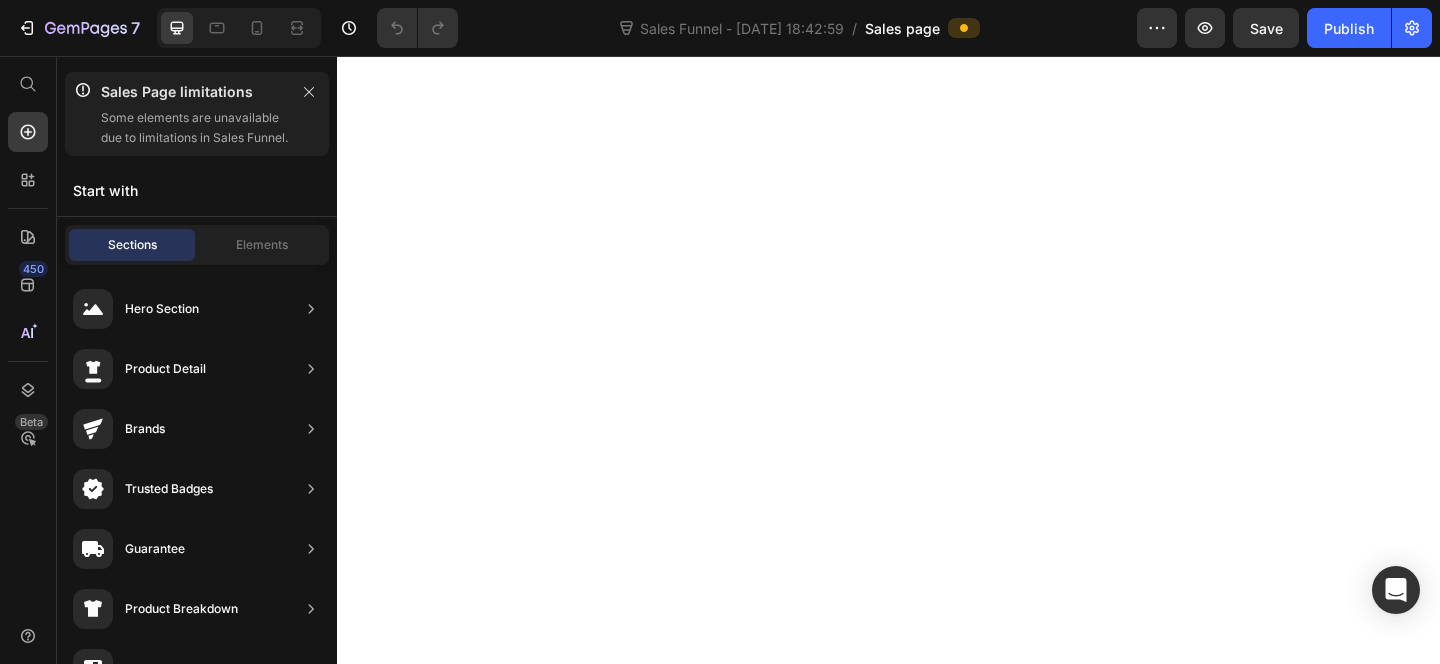 scroll, scrollTop: 0, scrollLeft: 0, axis: both 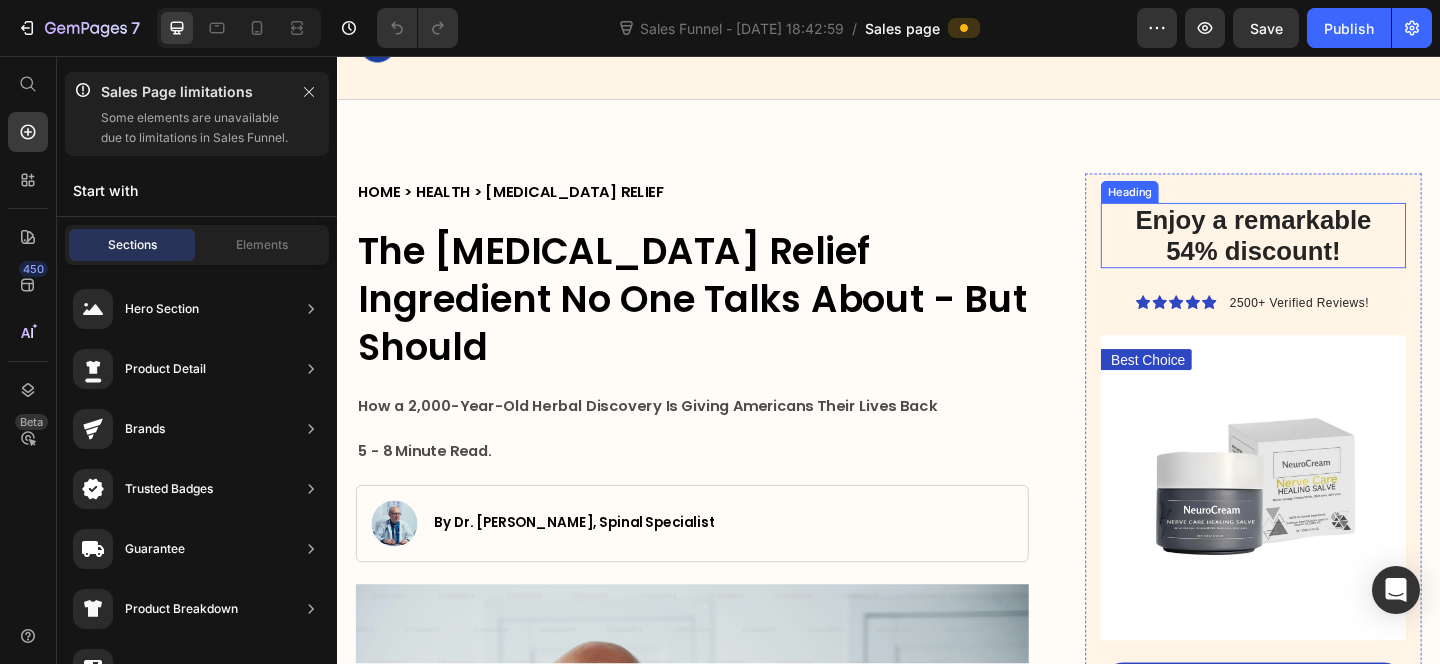 click on "Enjoy a remarkable 54% discount!" at bounding box center (1334, 251) 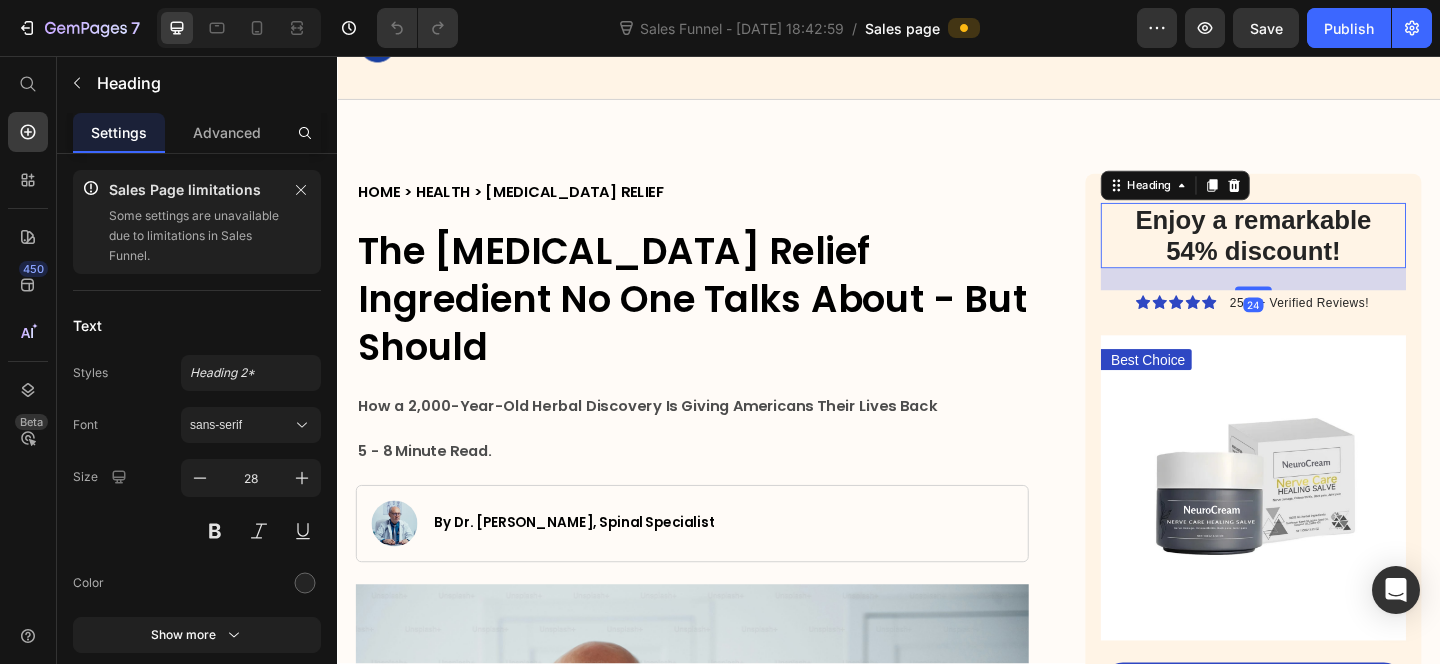 click on "Enjoy a remarkable 54% discount!" at bounding box center (1334, 251) 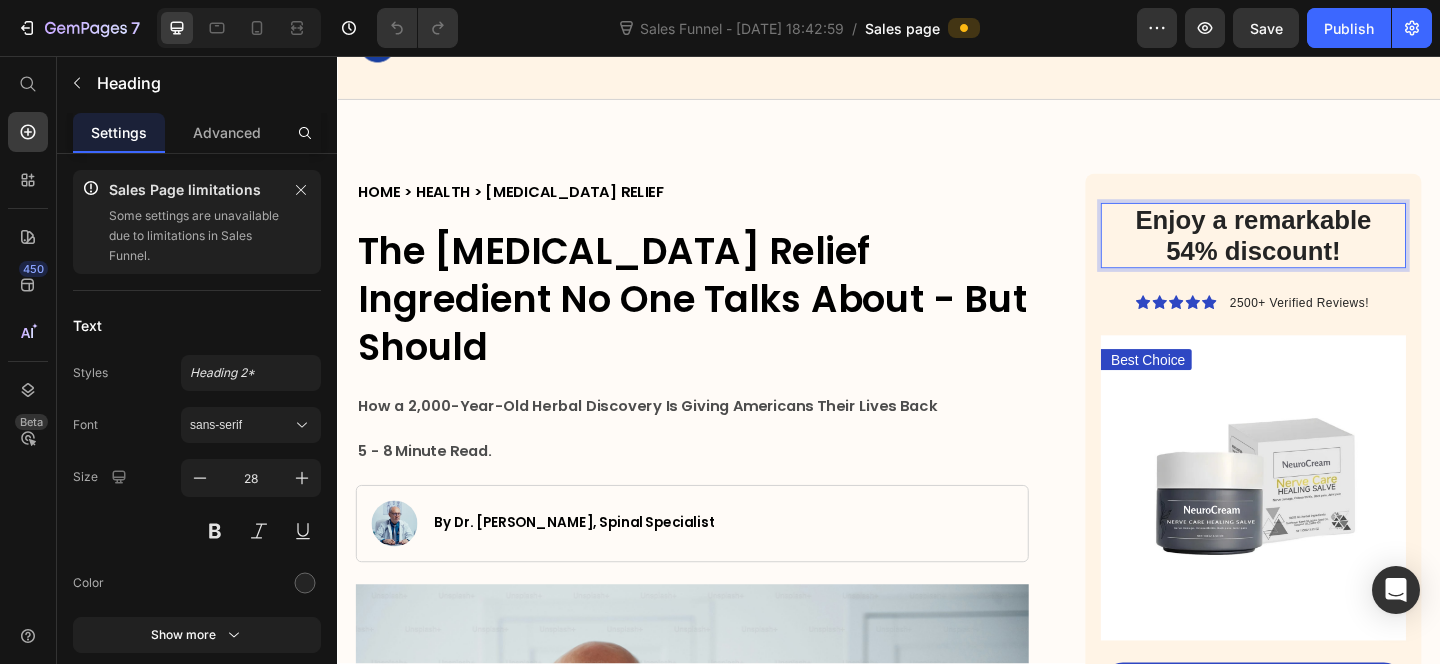 click on "Enjoy a remarkable 54% discount!" at bounding box center [1334, 251] 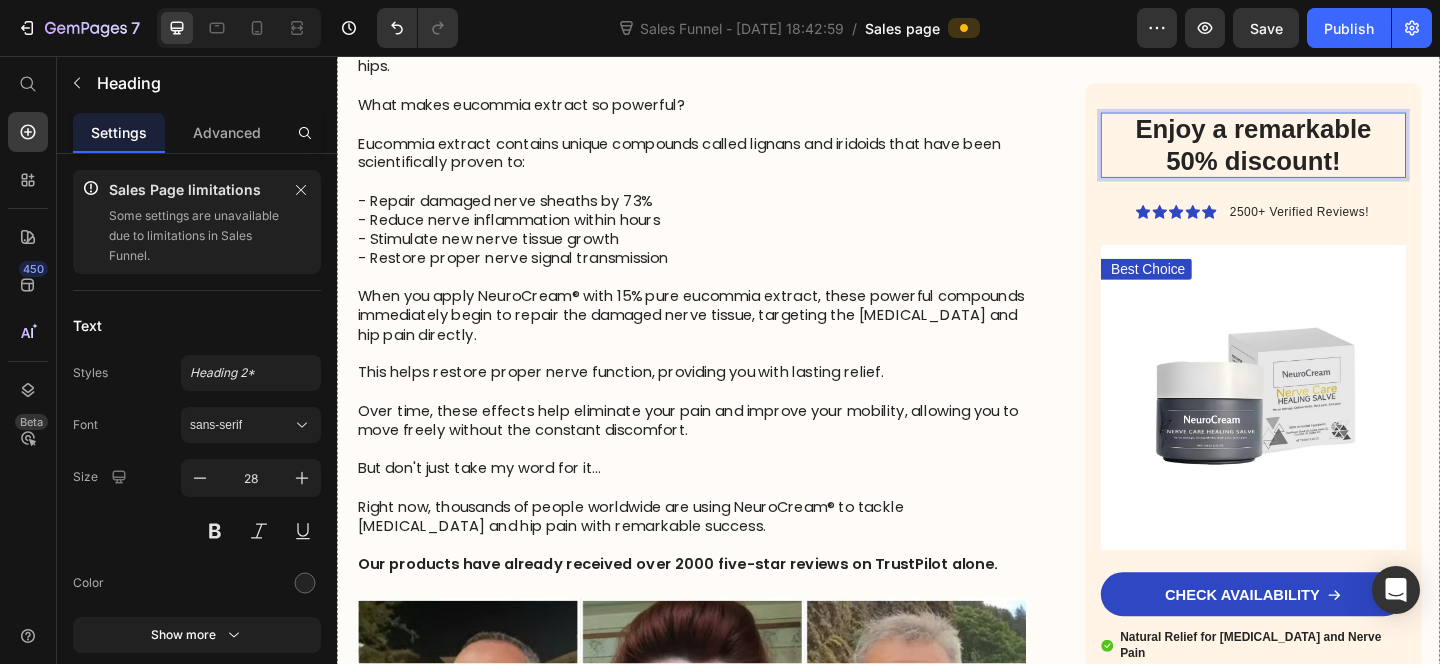 scroll, scrollTop: 8594, scrollLeft: 0, axis: vertical 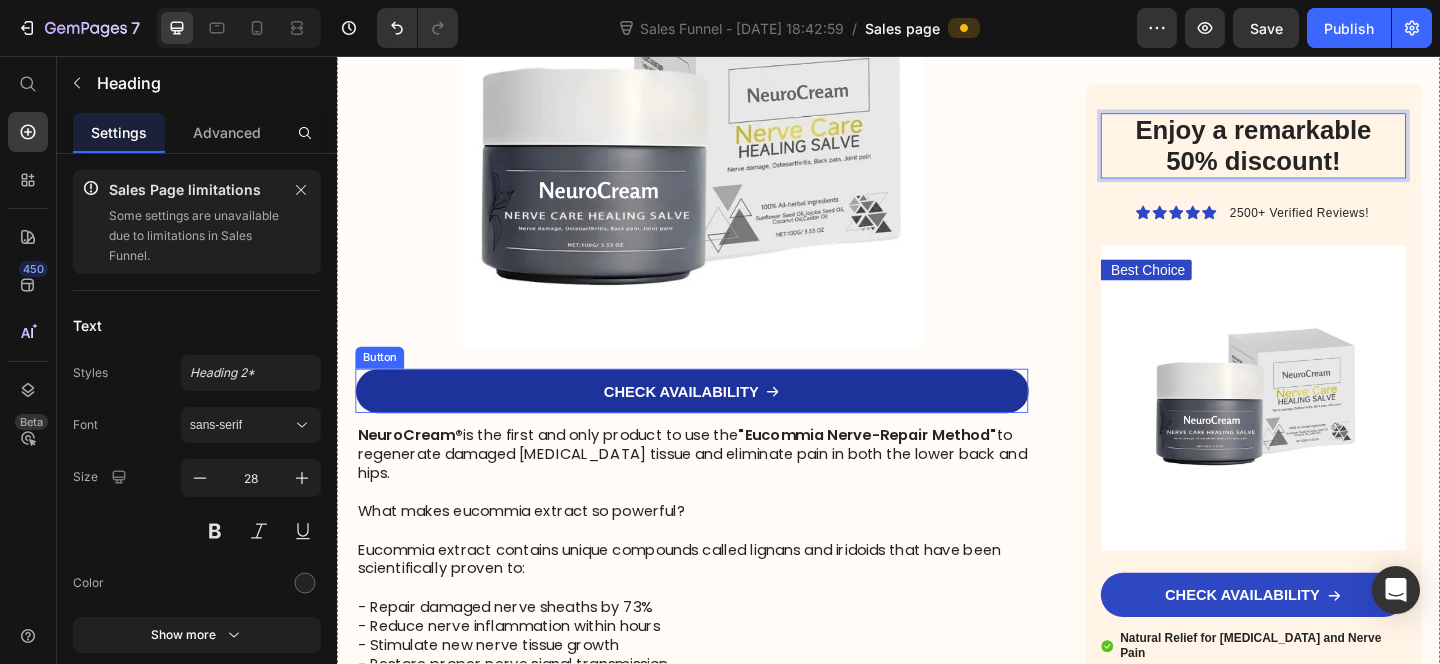 click on "CHECK AVAILABILITY" at bounding box center [723, 421] 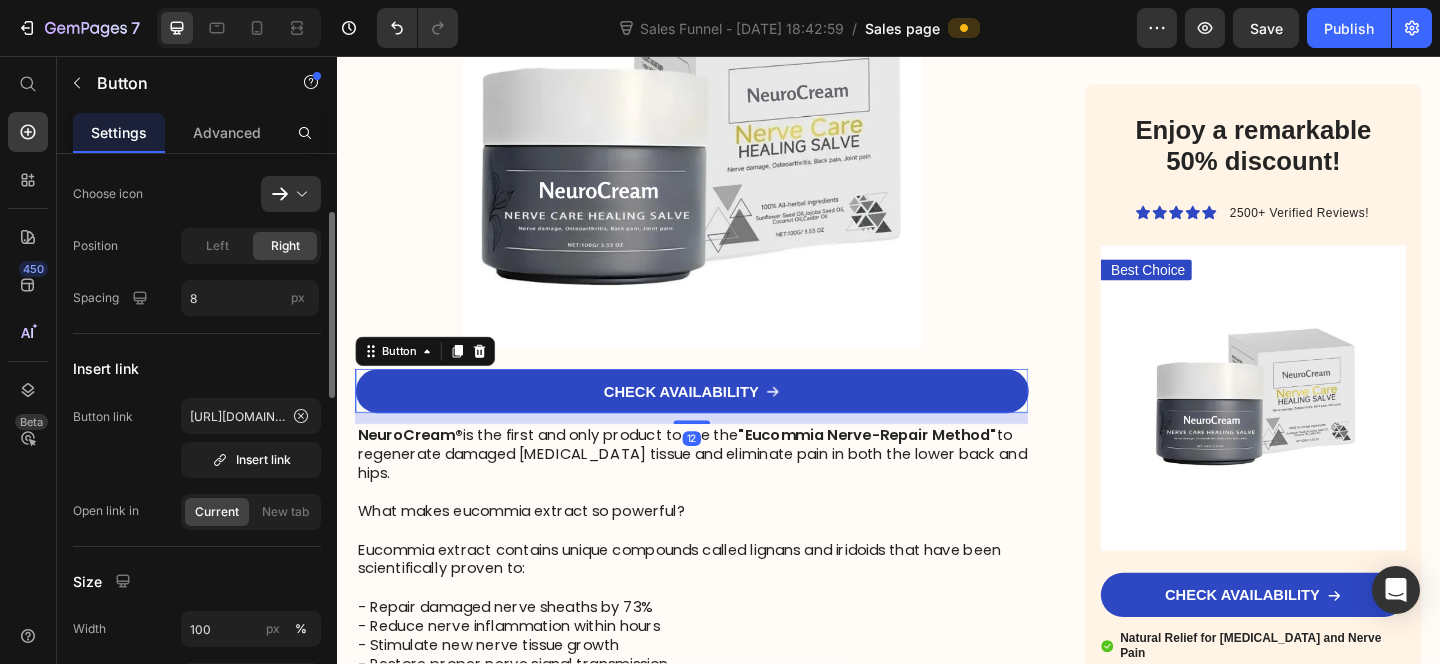 scroll, scrollTop: 238, scrollLeft: 0, axis: vertical 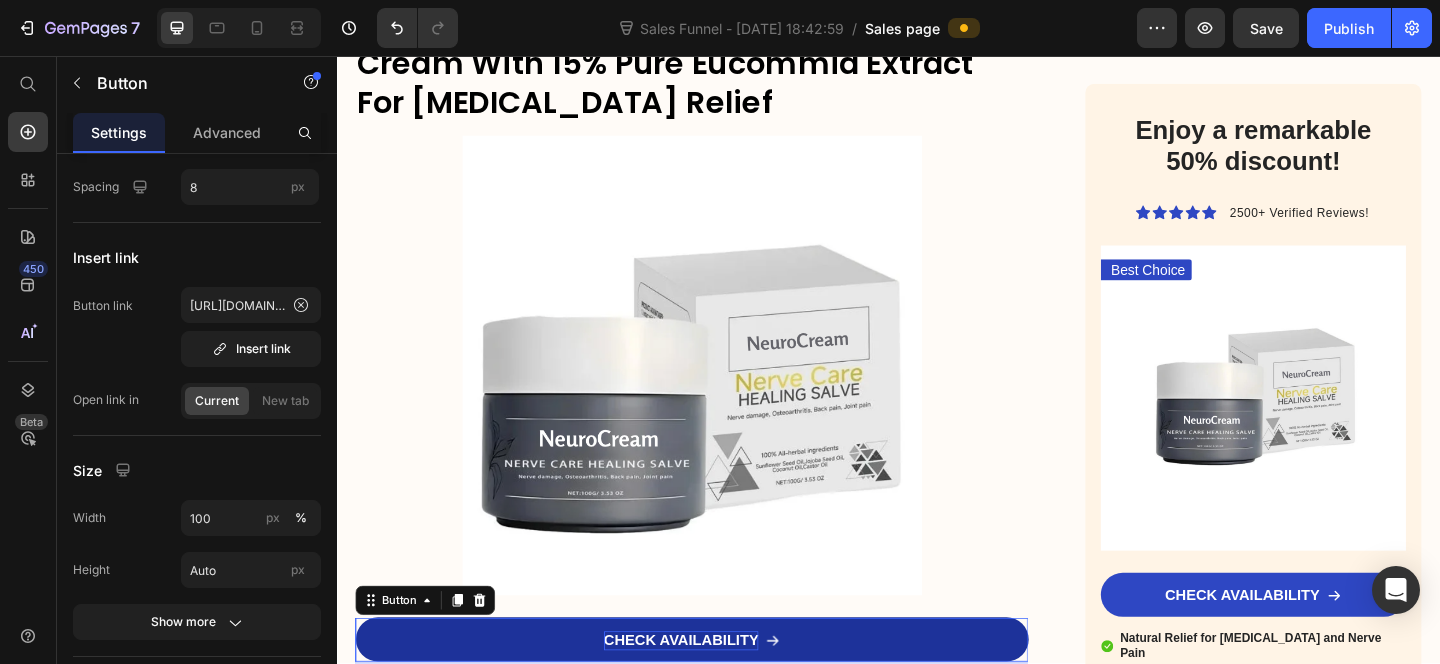 click on "CHECK AVAILABILITY" at bounding box center (711, 692) 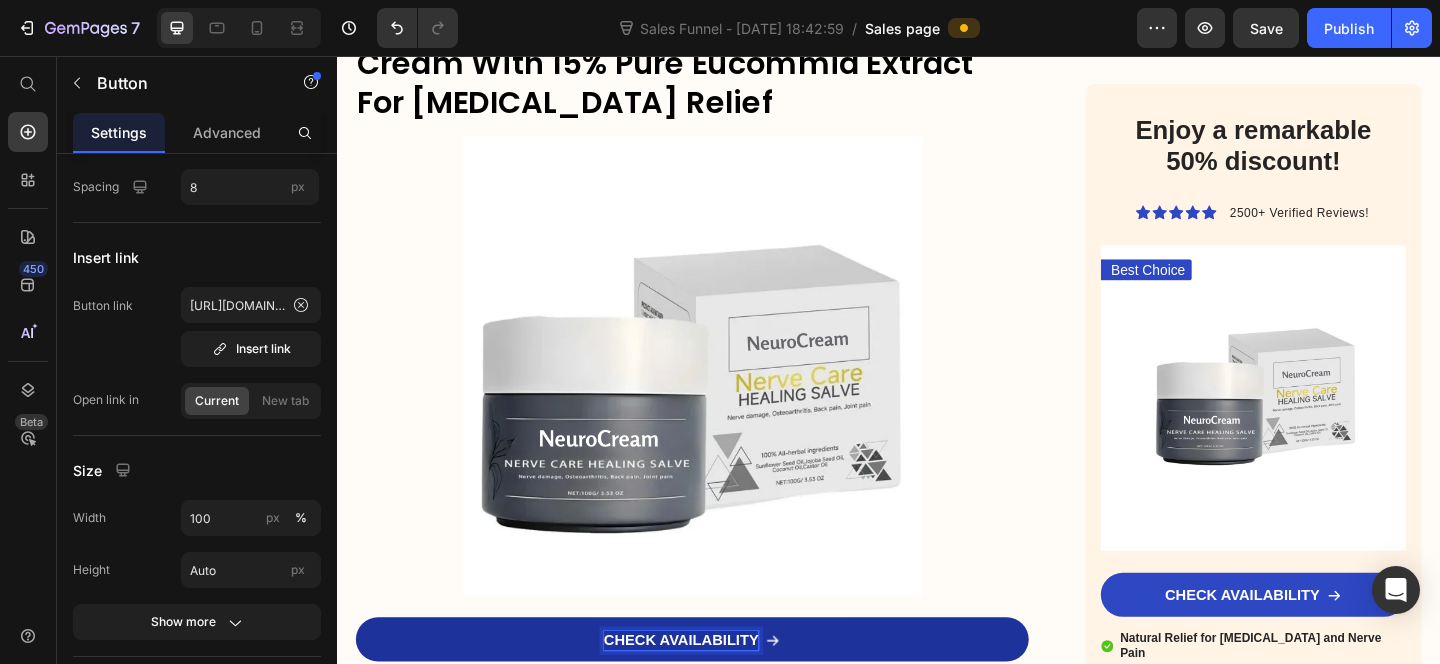 click on "CHECK AVAILABILITY" at bounding box center (711, 692) 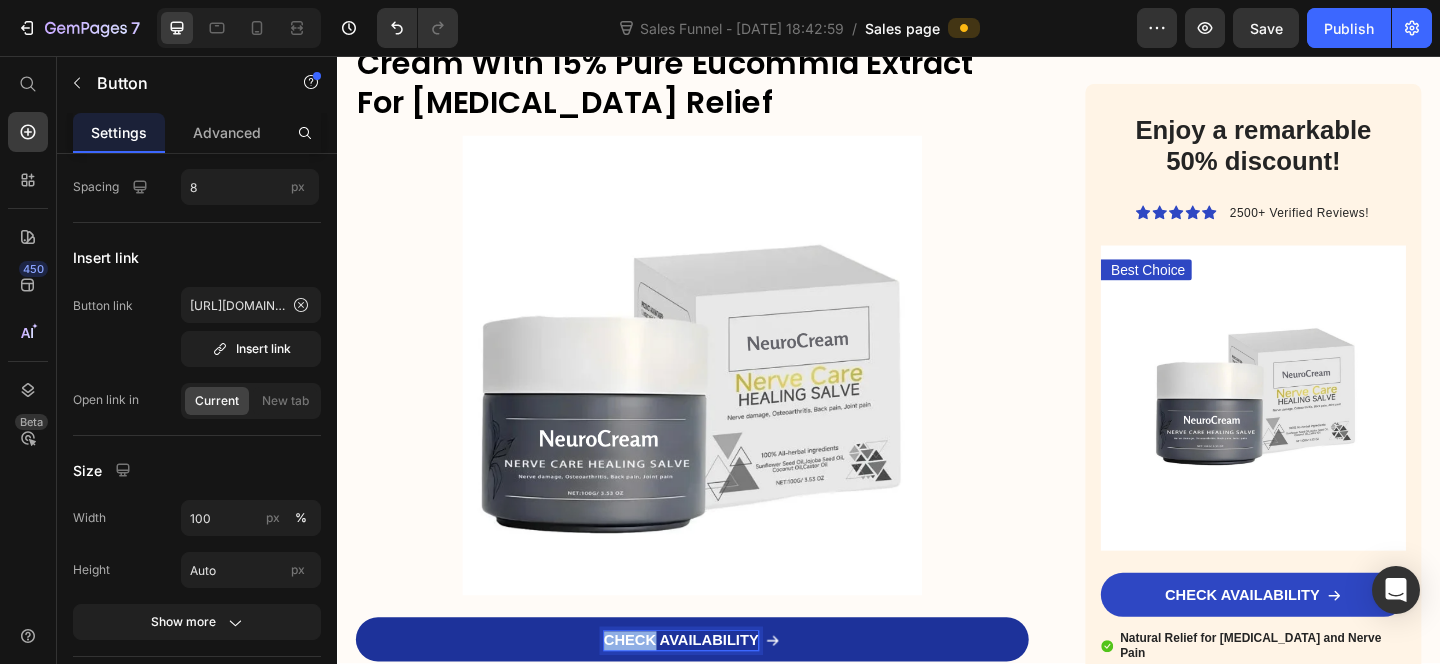 click on "CHECK AVAILABILITY" at bounding box center [711, 692] 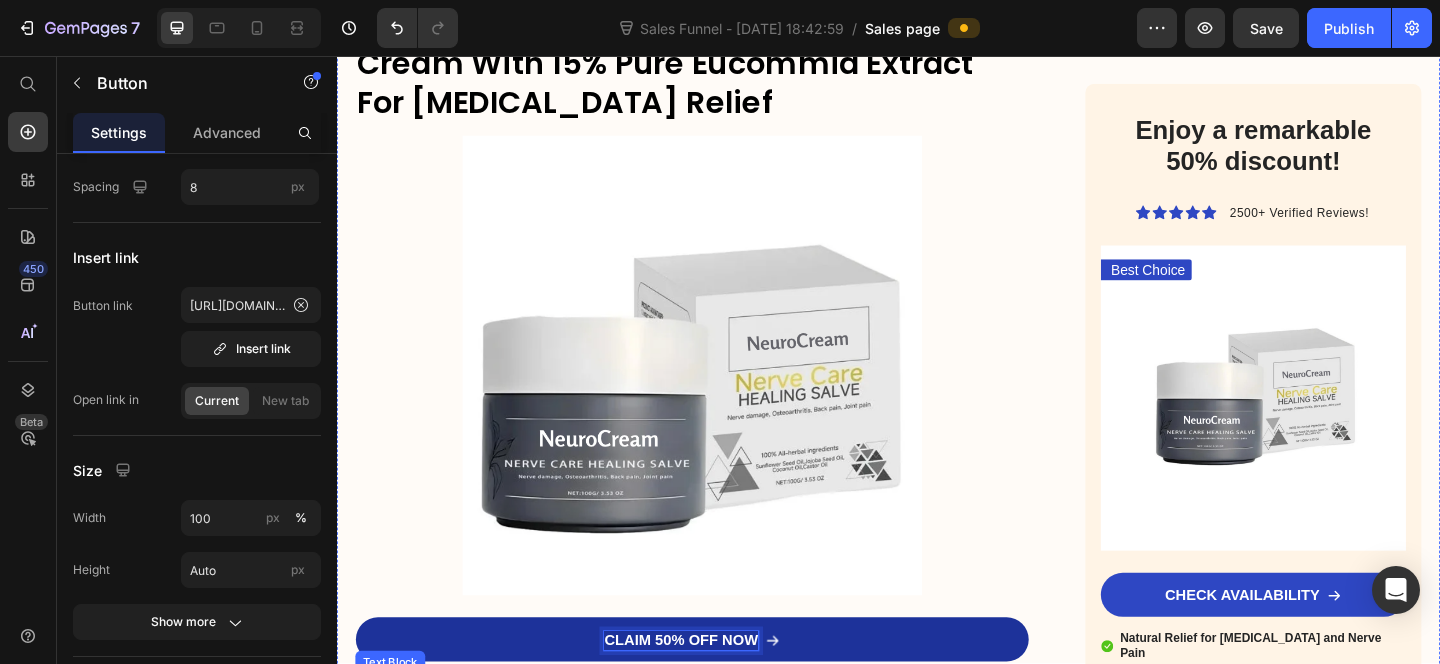click on "NeuroCream®  is the first and only product to use the  "Eucommia Nerve-Repair Method"  to regenerate damaged sciatic nerve tissue and eliminate pain in both the lower back and hips." at bounding box center [723, 760] 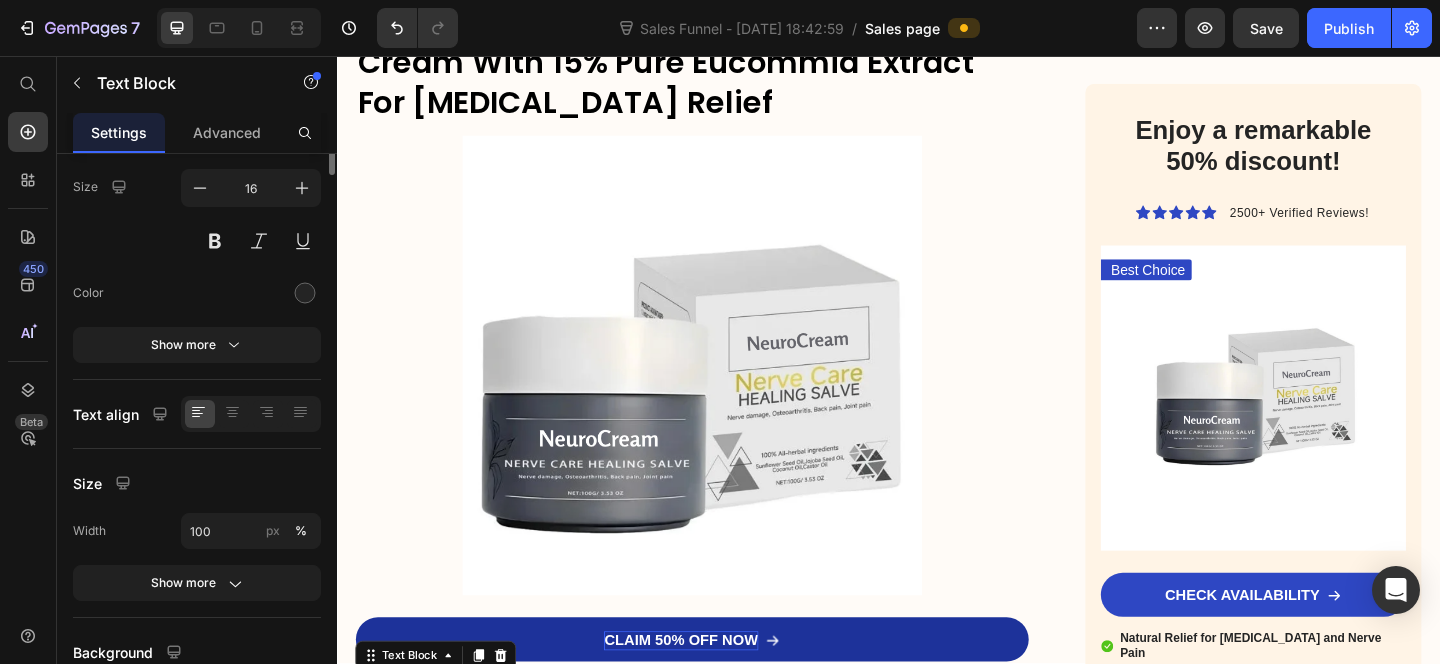 scroll, scrollTop: 0, scrollLeft: 0, axis: both 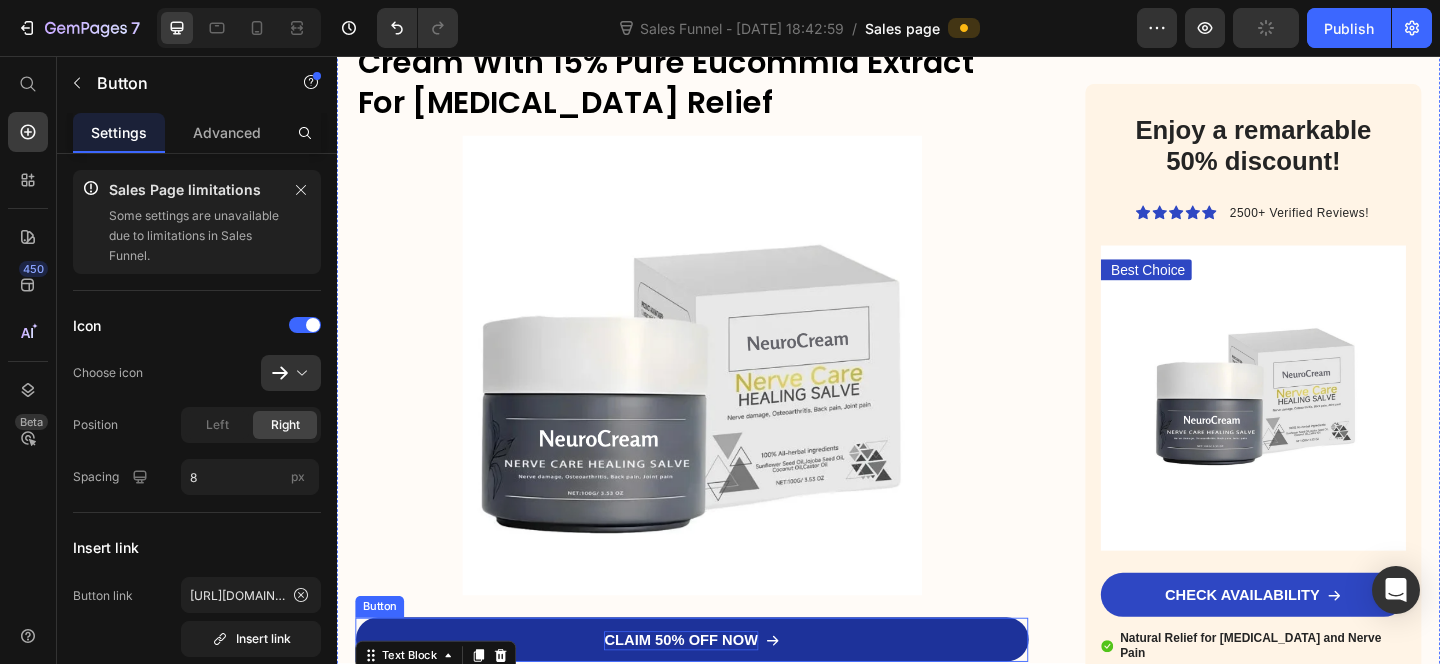 click on "CLAIM 50% OFF NOW" at bounding box center [710, 692] 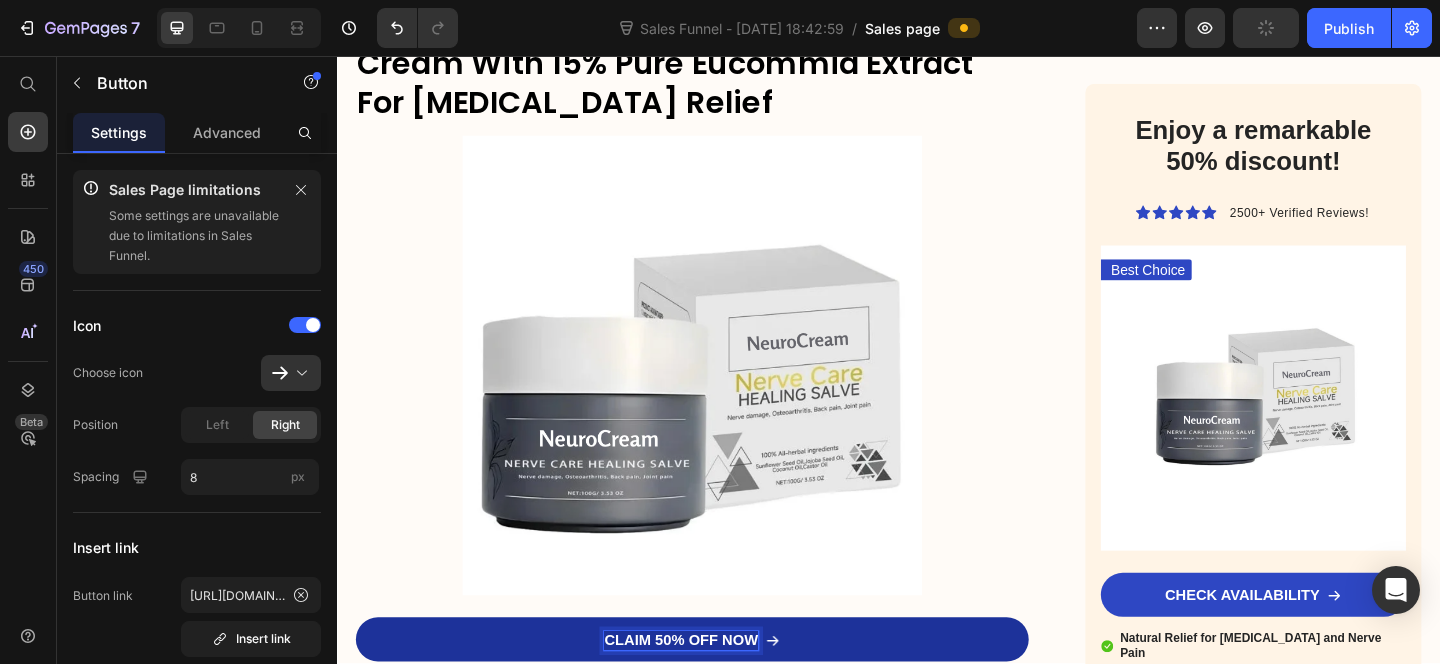 click on "CLAIM 50% OFF NOW" at bounding box center [710, 692] 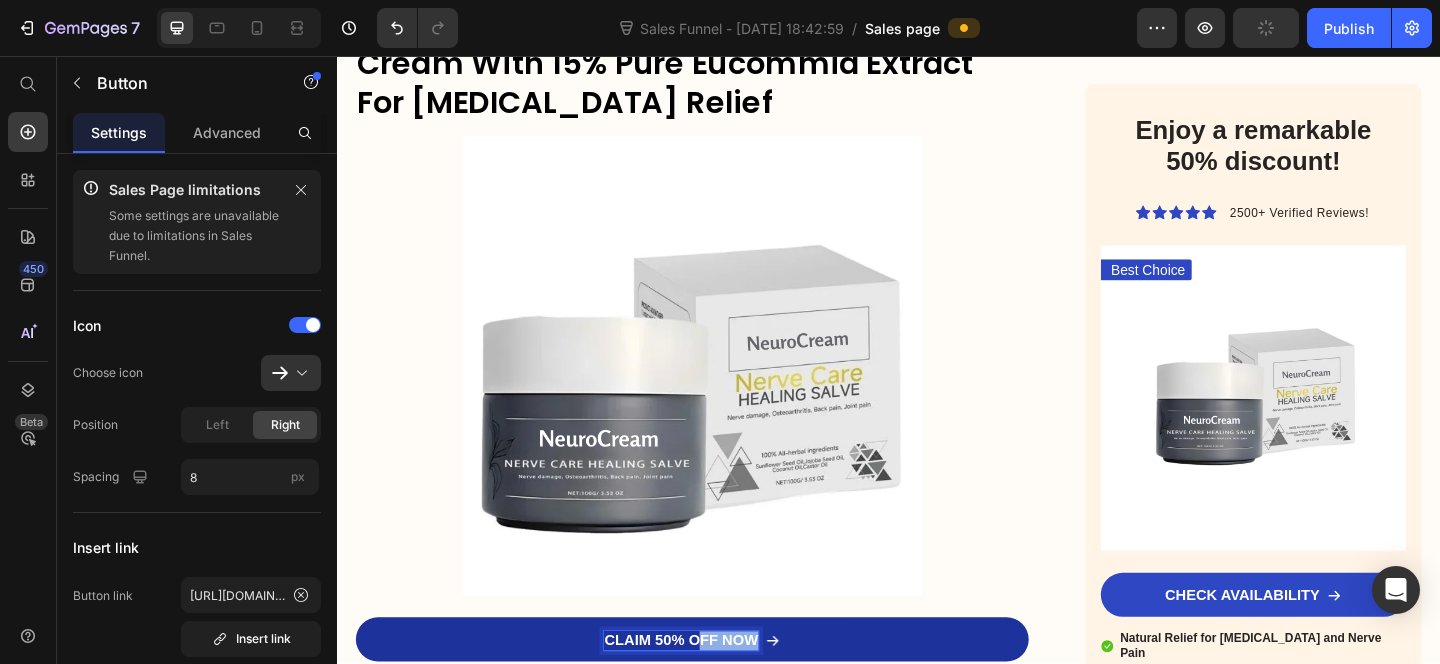 drag, startPoint x: 727, startPoint y: 600, endPoint x: 795, endPoint y: 600, distance: 68 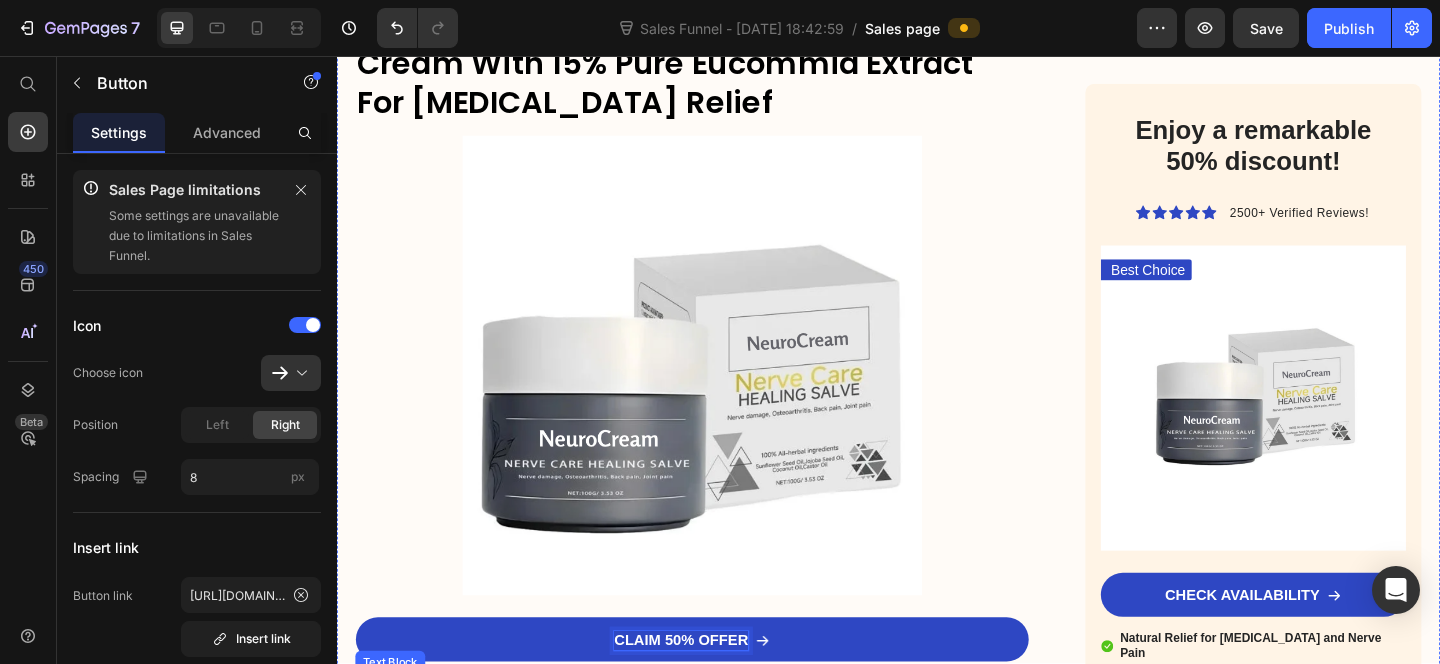 click on "NeuroCream®  is the first and only product to use the  "Eucommia Nerve-Repair Method"  to regenerate damaged sciatic nerve tissue and eliminate pain in both the lower back and hips." at bounding box center (723, 760) 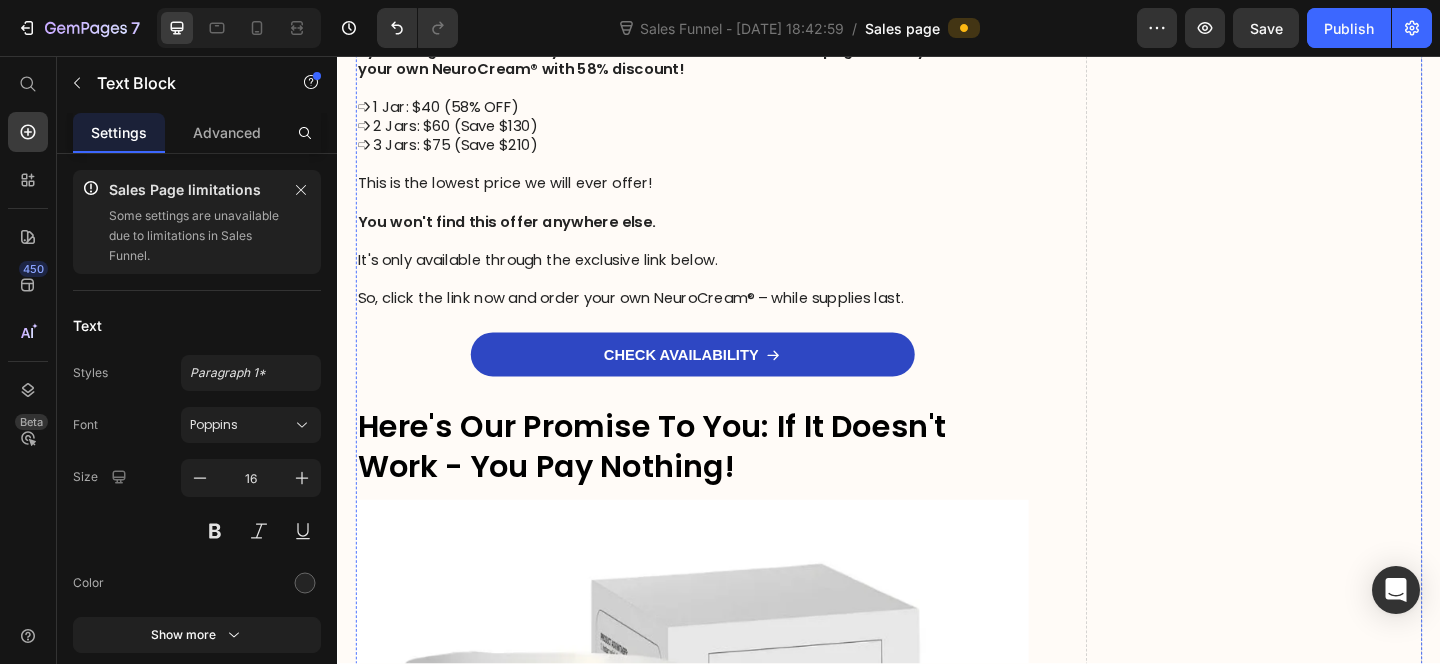 scroll, scrollTop: 14803, scrollLeft: 0, axis: vertical 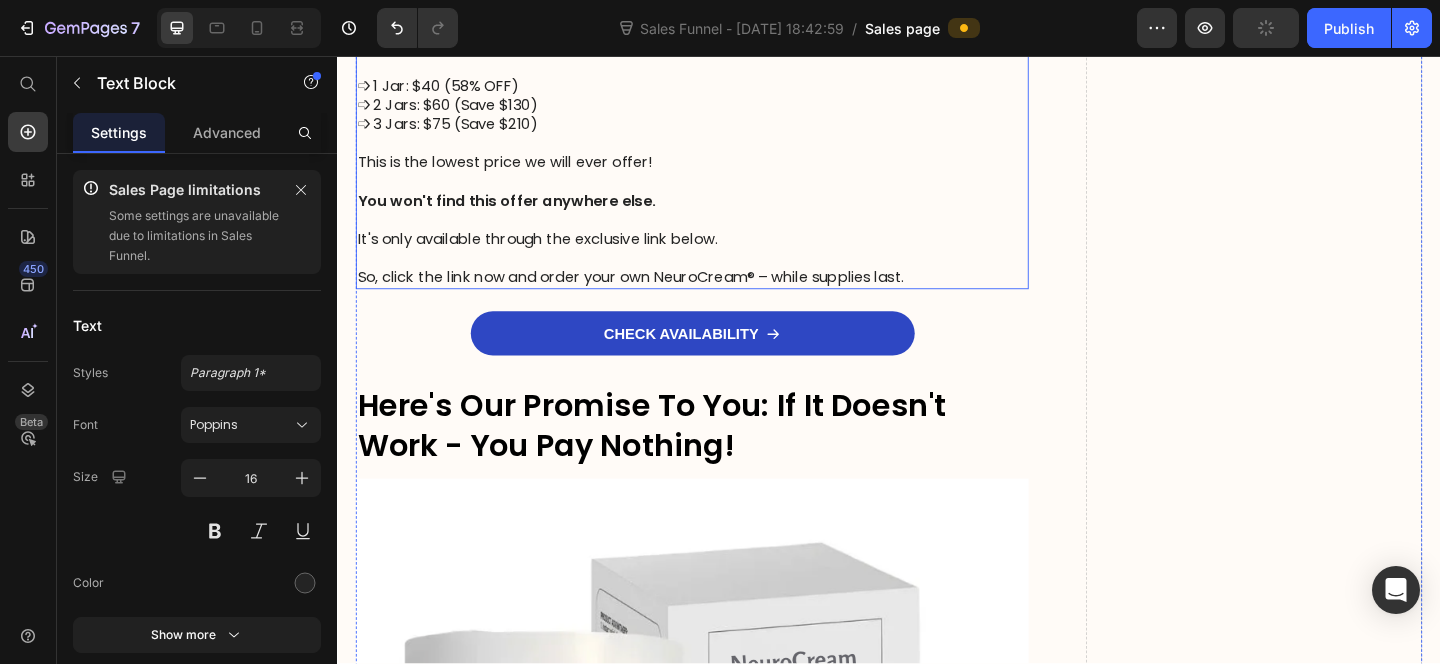 click on "➩ 1 Jar: $40 (58% OFF)" at bounding box center (723, 89) 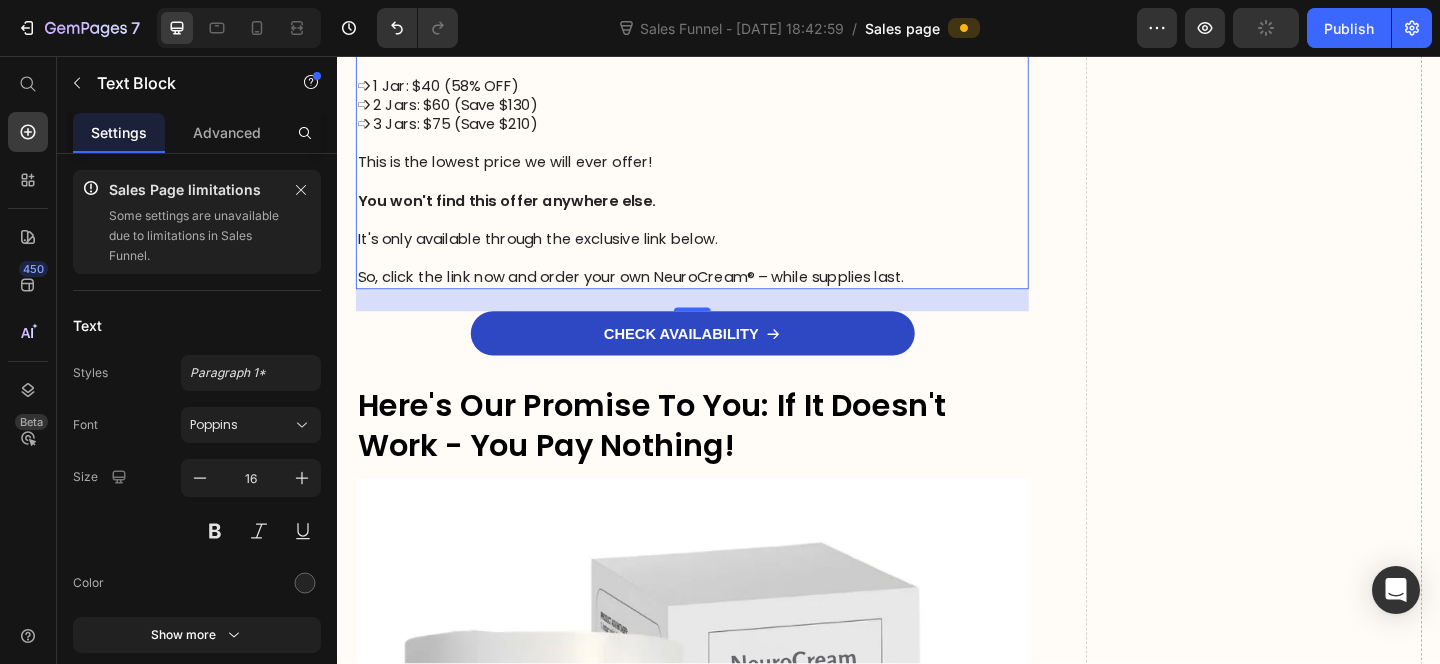 click on "➩ 1 Jar: $40 (58% OFF)" at bounding box center [723, 89] 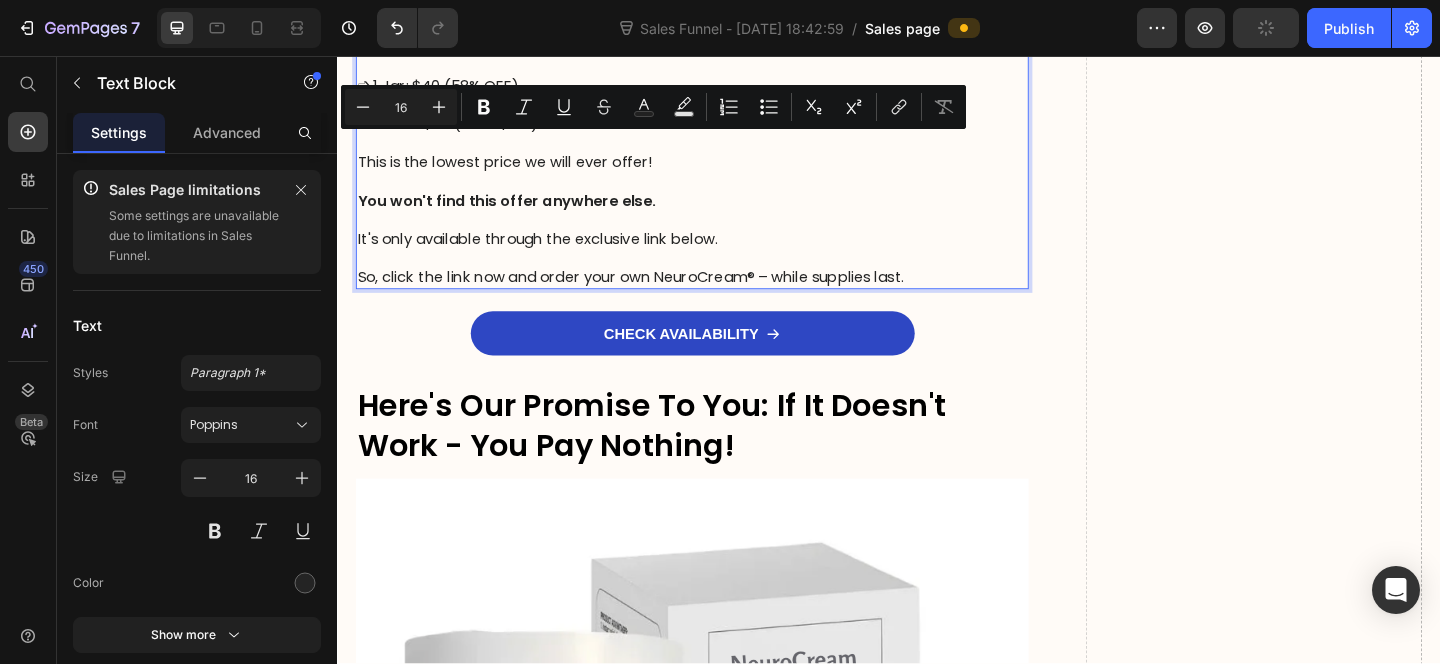 click on "➩ 1 Jar: $40 (58% OFF)" at bounding box center (723, 89) 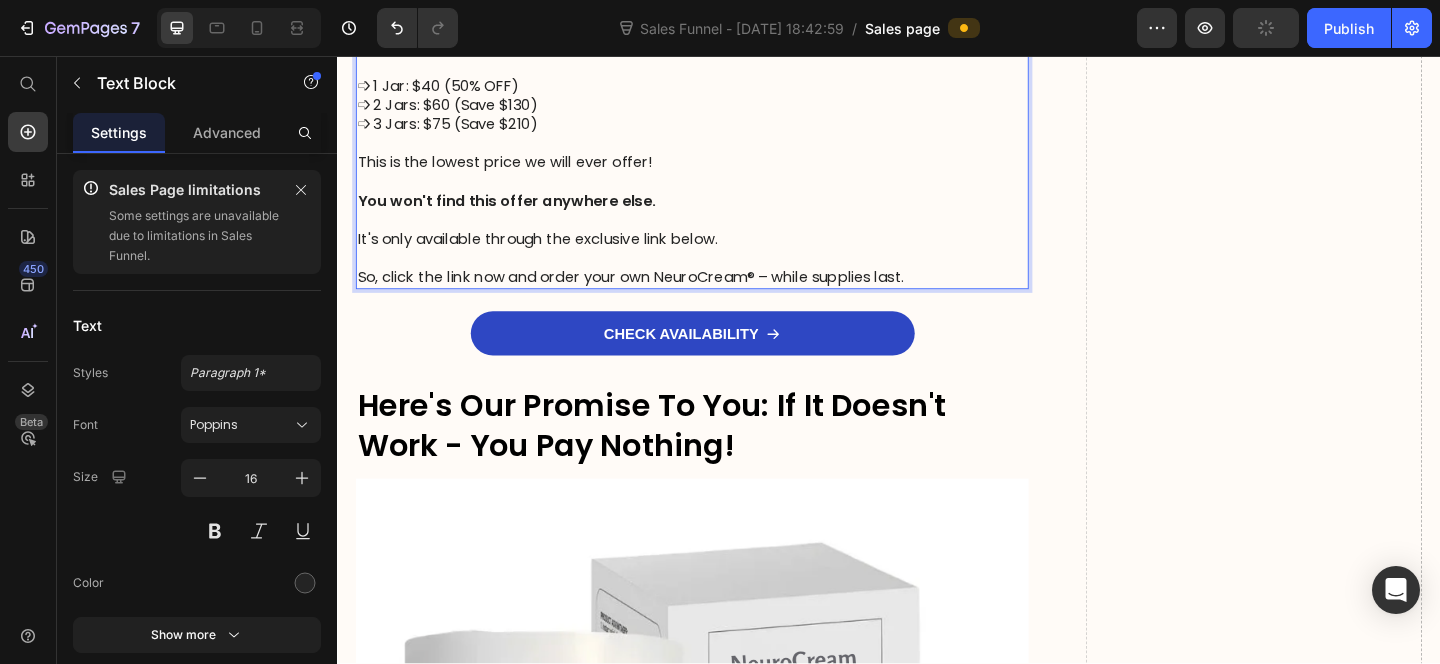 click on "➩ 2 Jars: $60 (Save $130)" at bounding box center [723, 110] 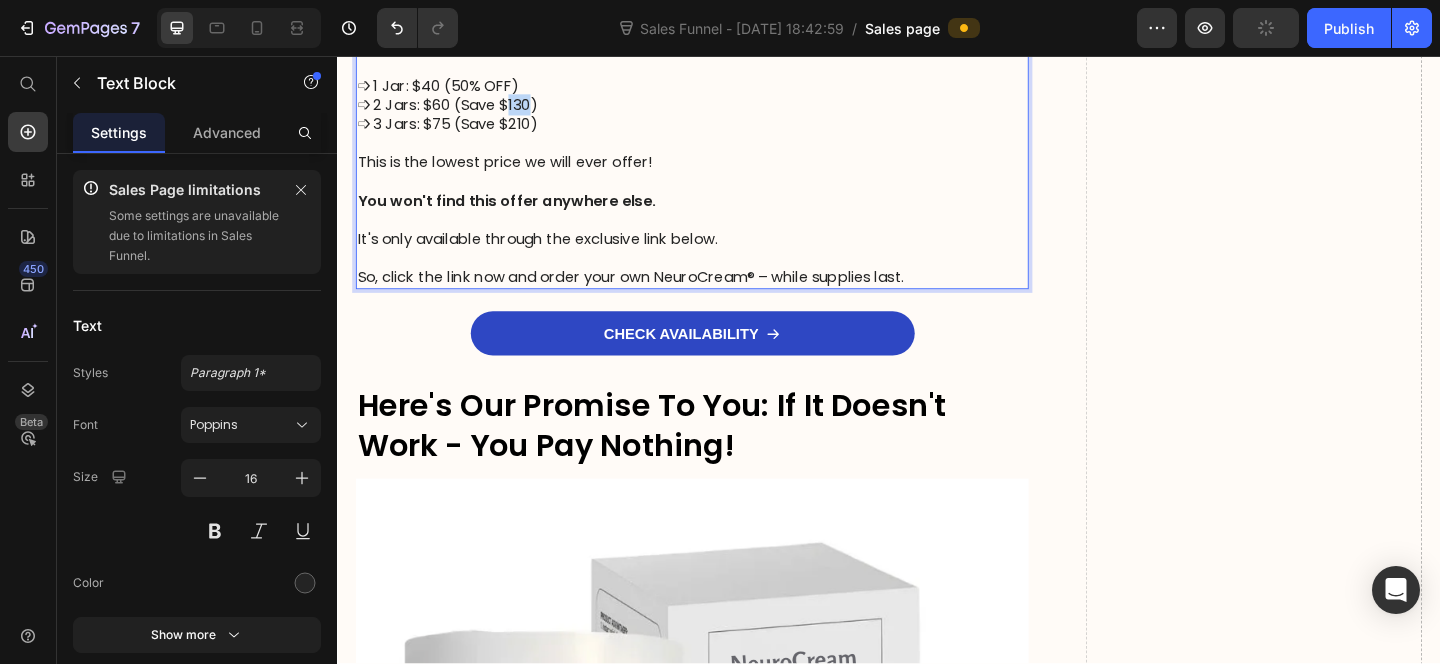 click on "➩ 2 Jars: $60 (Save $130)" at bounding box center (723, 110) 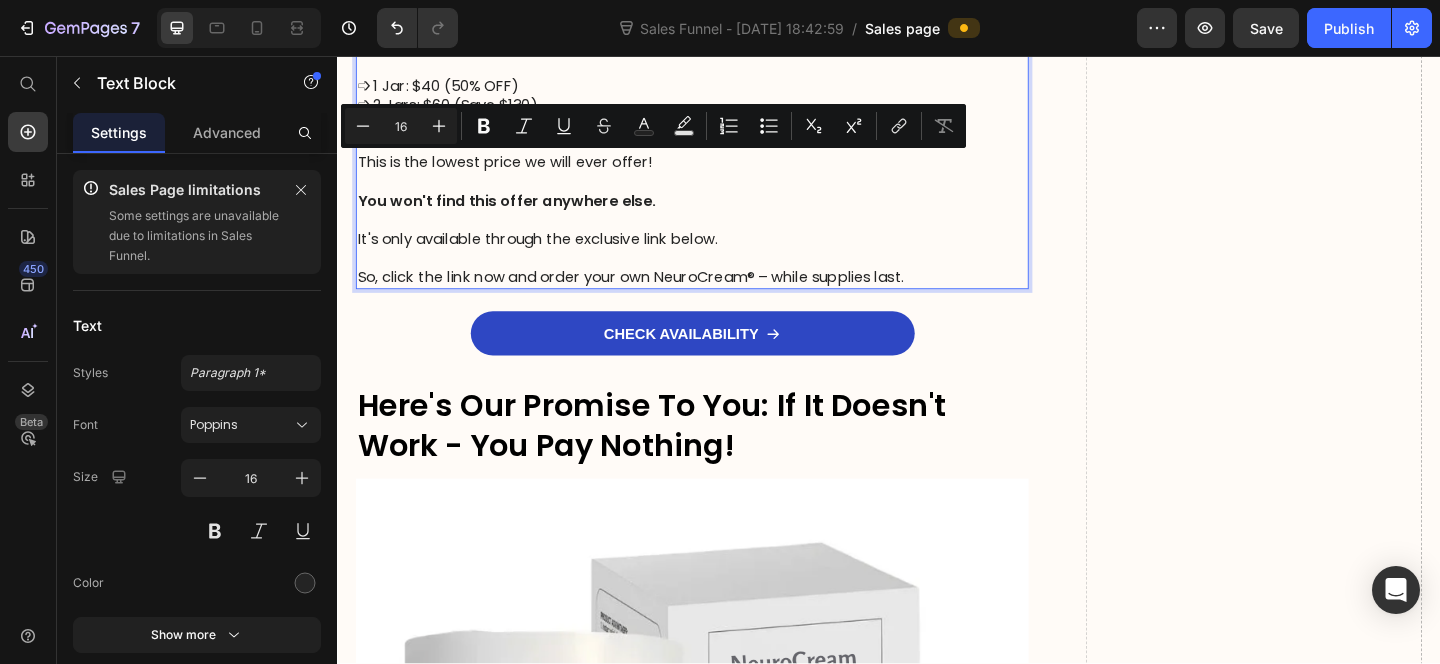 click on "This is the lowest price we will ever offer!" at bounding box center (723, 172) 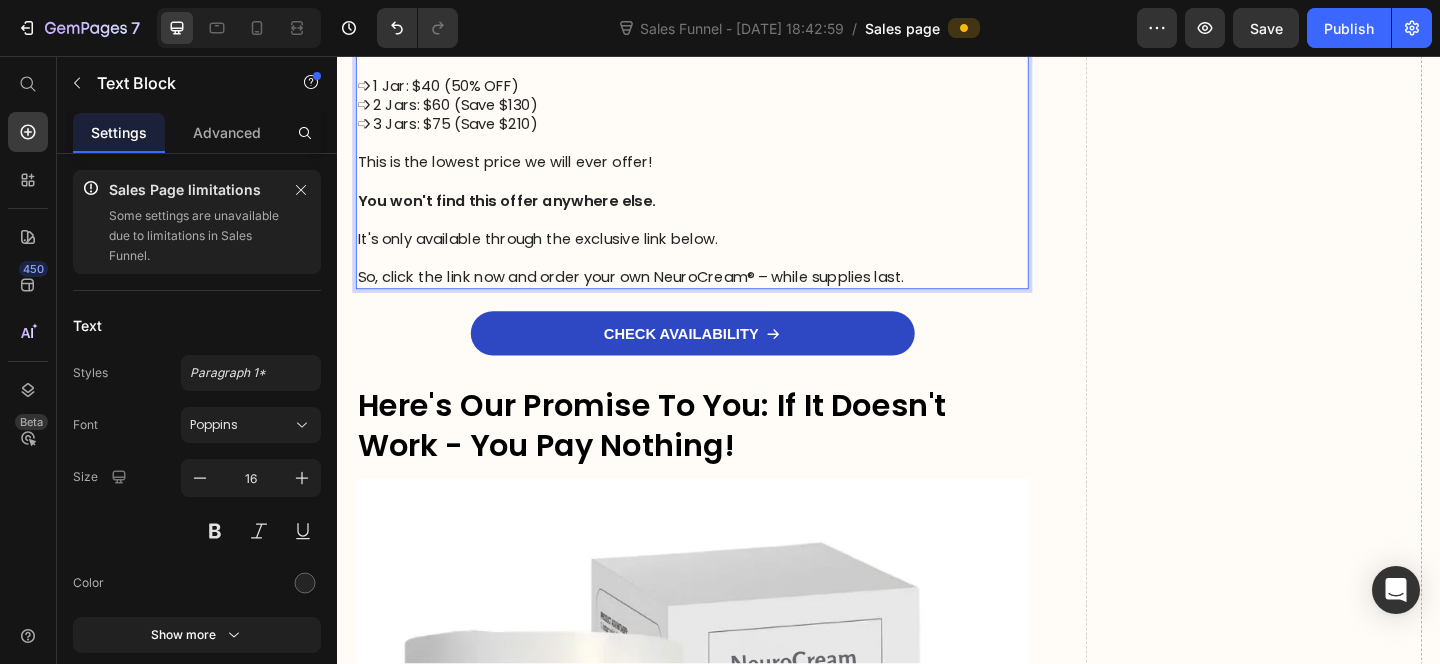 click on "➩ 2 Jars: $60 (Save $130)" at bounding box center (723, 110) 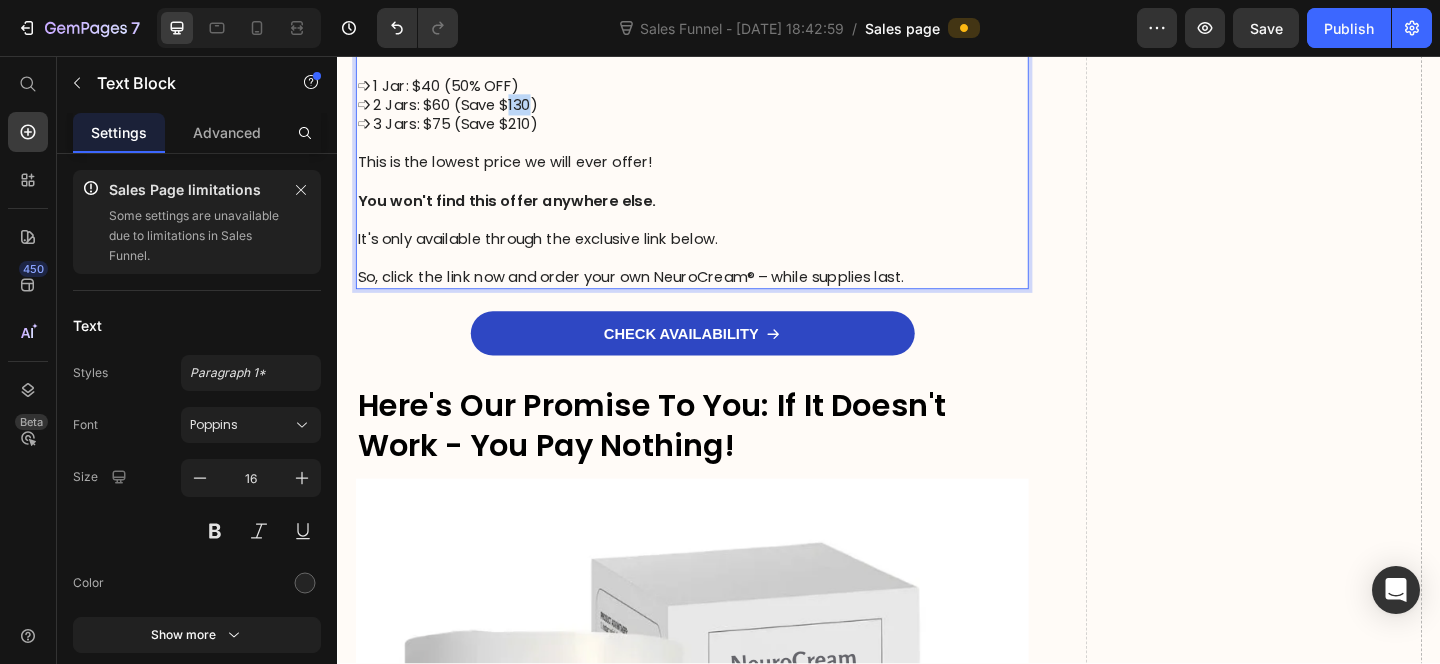 click on "➩ 2 Jars: $60 (Save $130)" at bounding box center [723, 110] 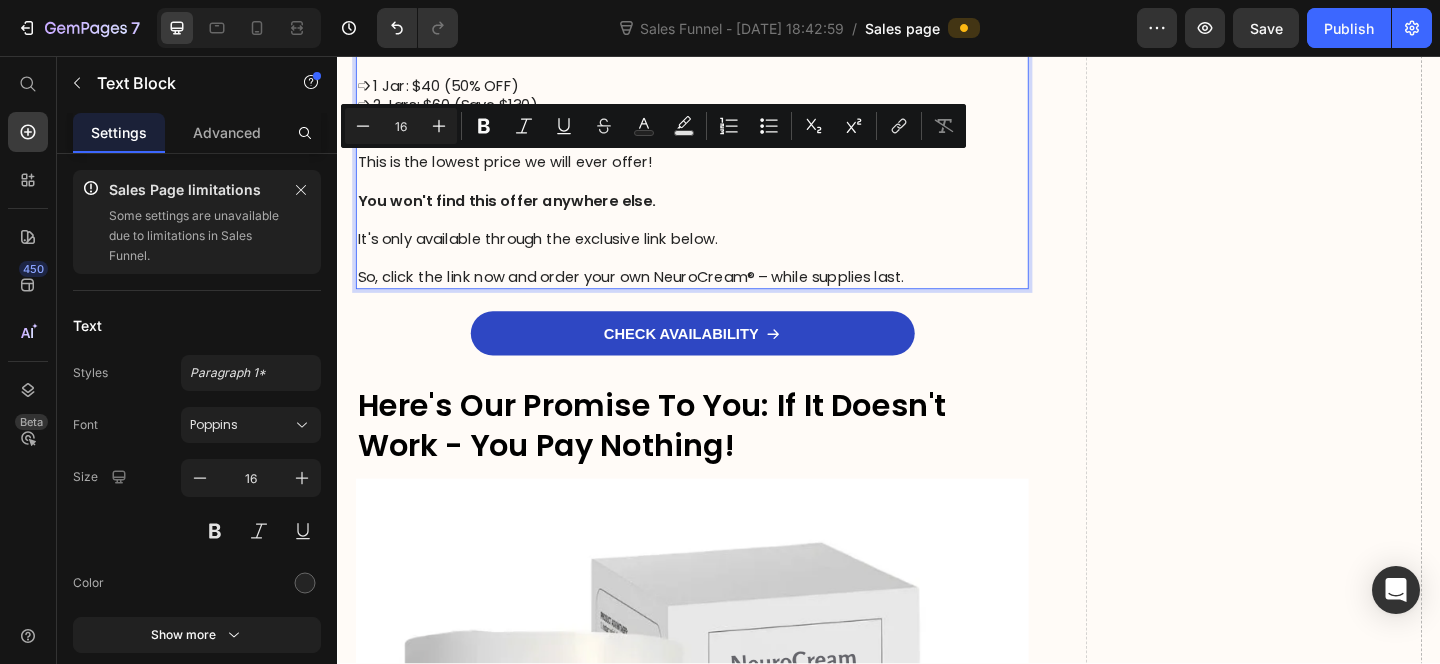 click on "This is the lowest price we will ever offer!" at bounding box center (723, 172) 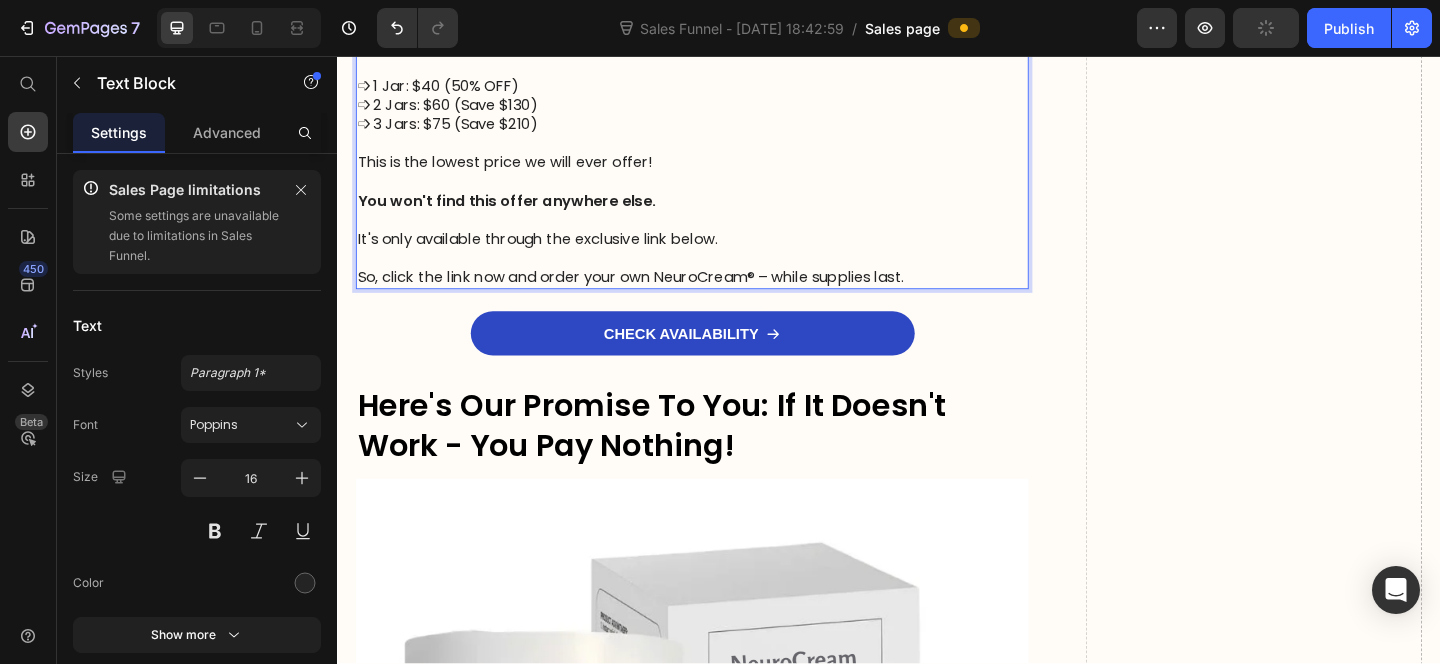click on "➩ 2 Jars: $60 (Save $130)" at bounding box center [723, 110] 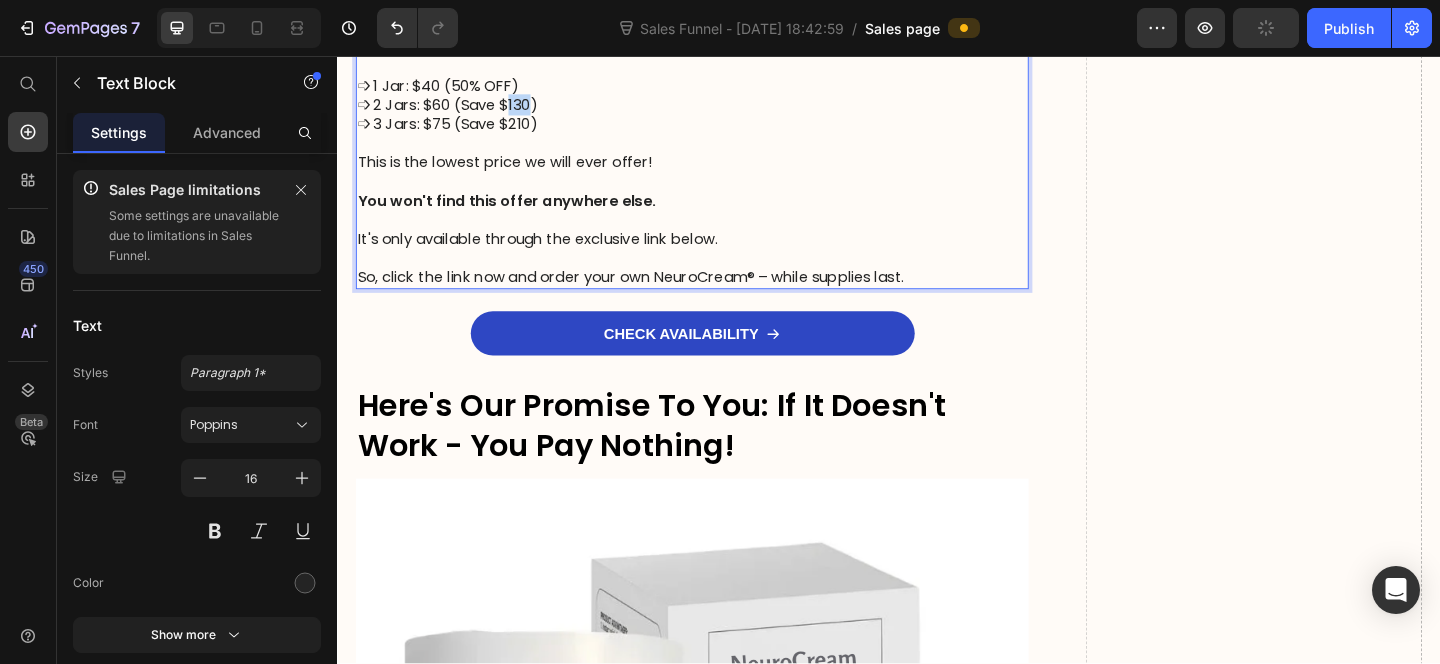 click on "➩ 2 Jars: $60 (Save $130)" at bounding box center (723, 110) 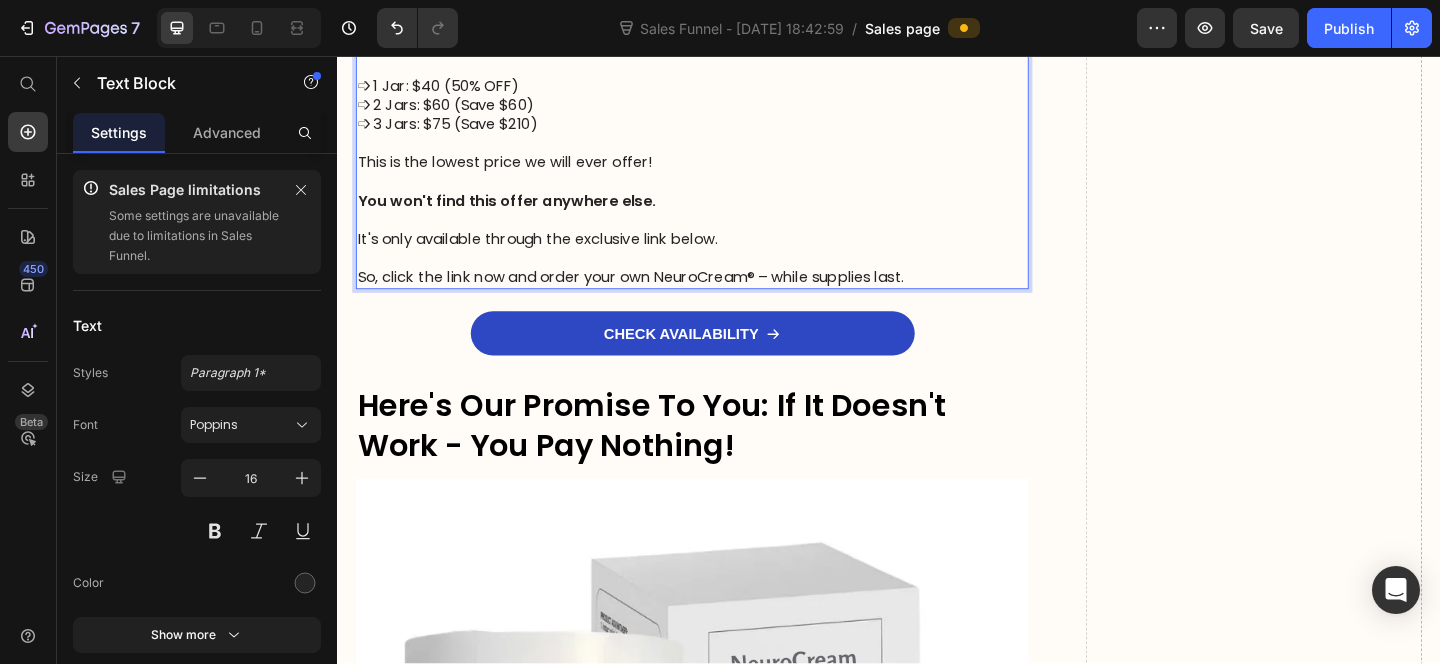 click on "➩ 3 Jars: $75 (Save $210)" at bounding box center (723, 131) 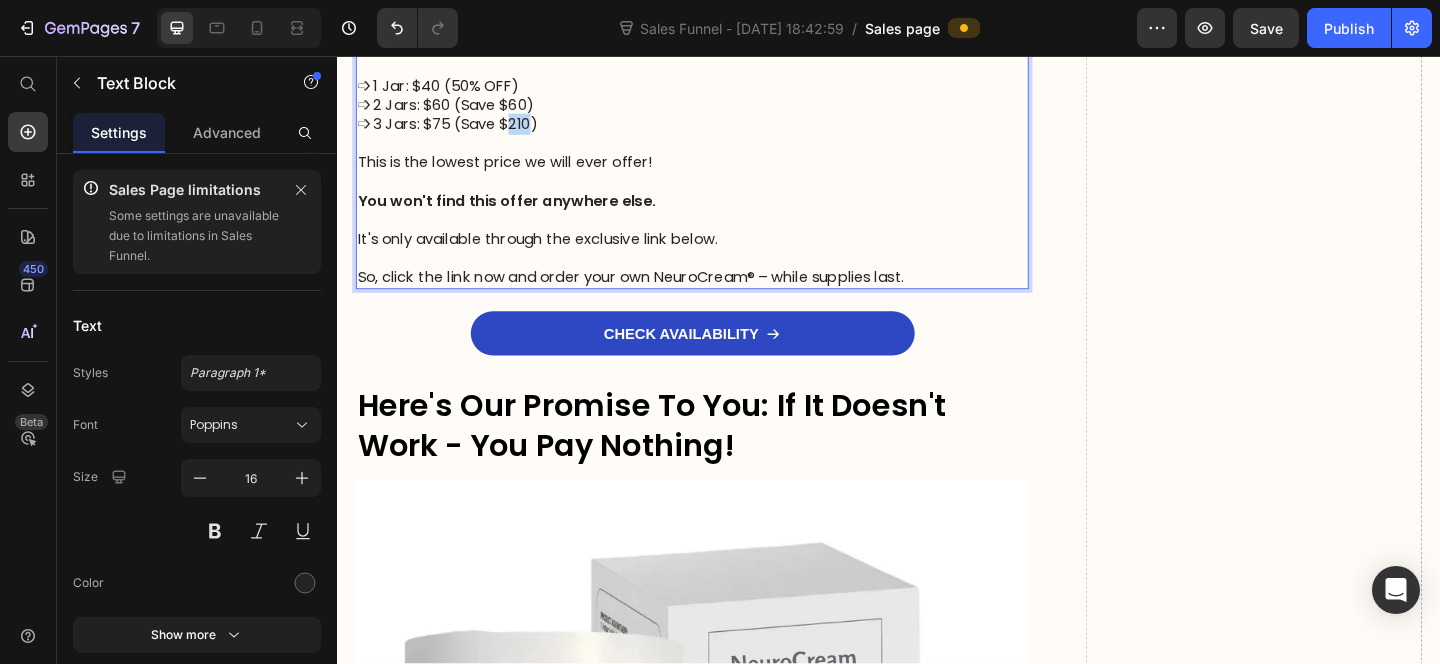 click on "➩ 3 Jars: $75 (Save $210)" at bounding box center (723, 131) 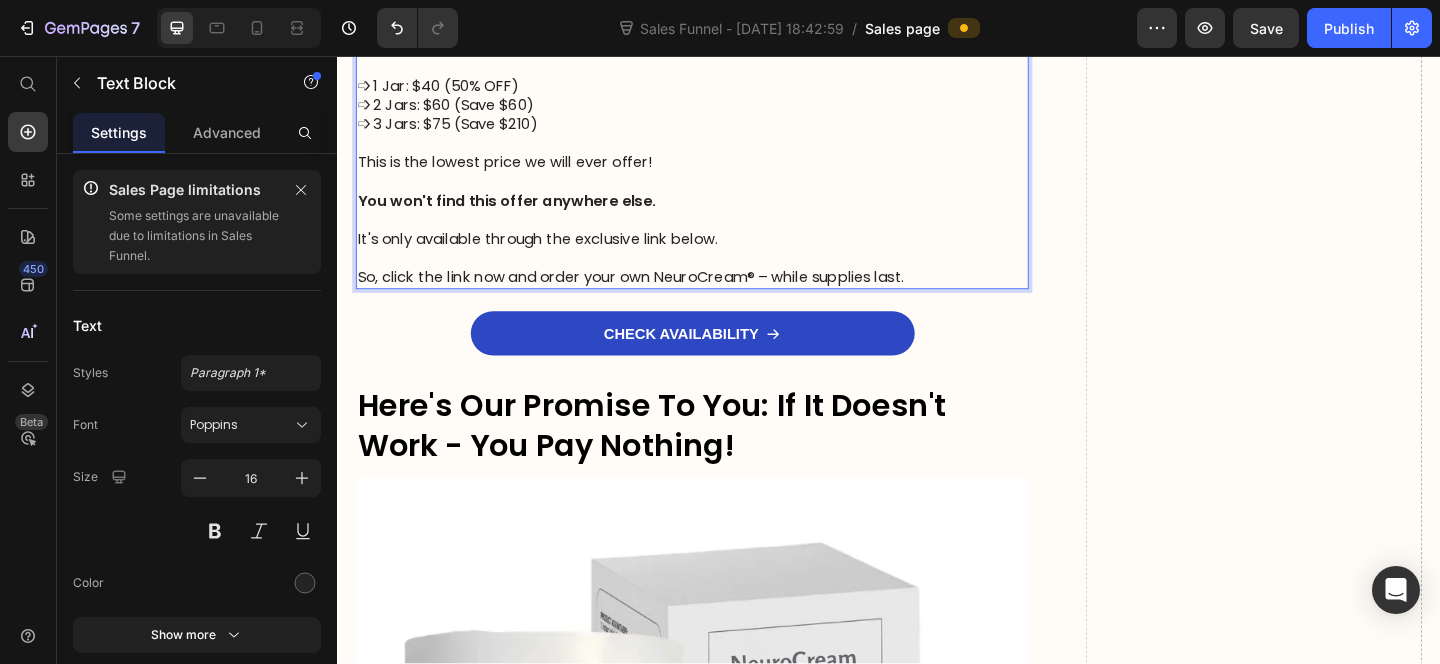 click at bounding box center [723, 152] 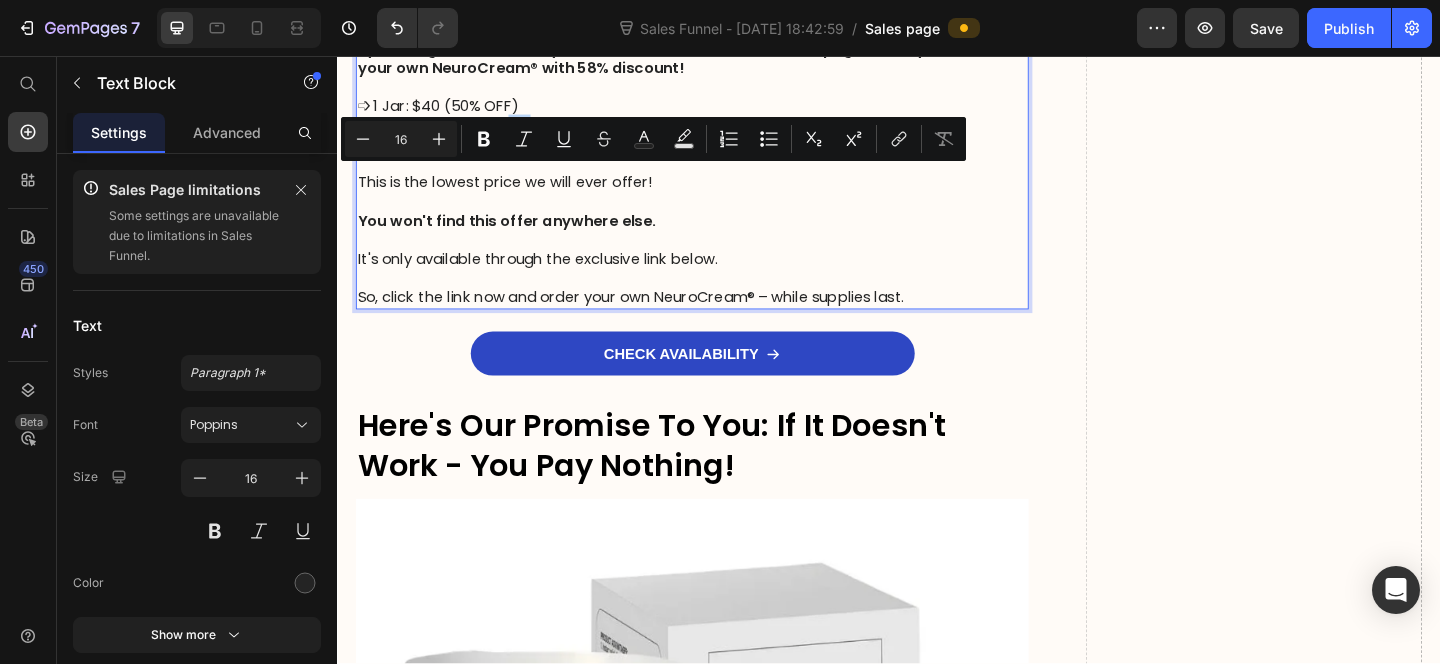 scroll, scrollTop: 14775, scrollLeft: 0, axis: vertical 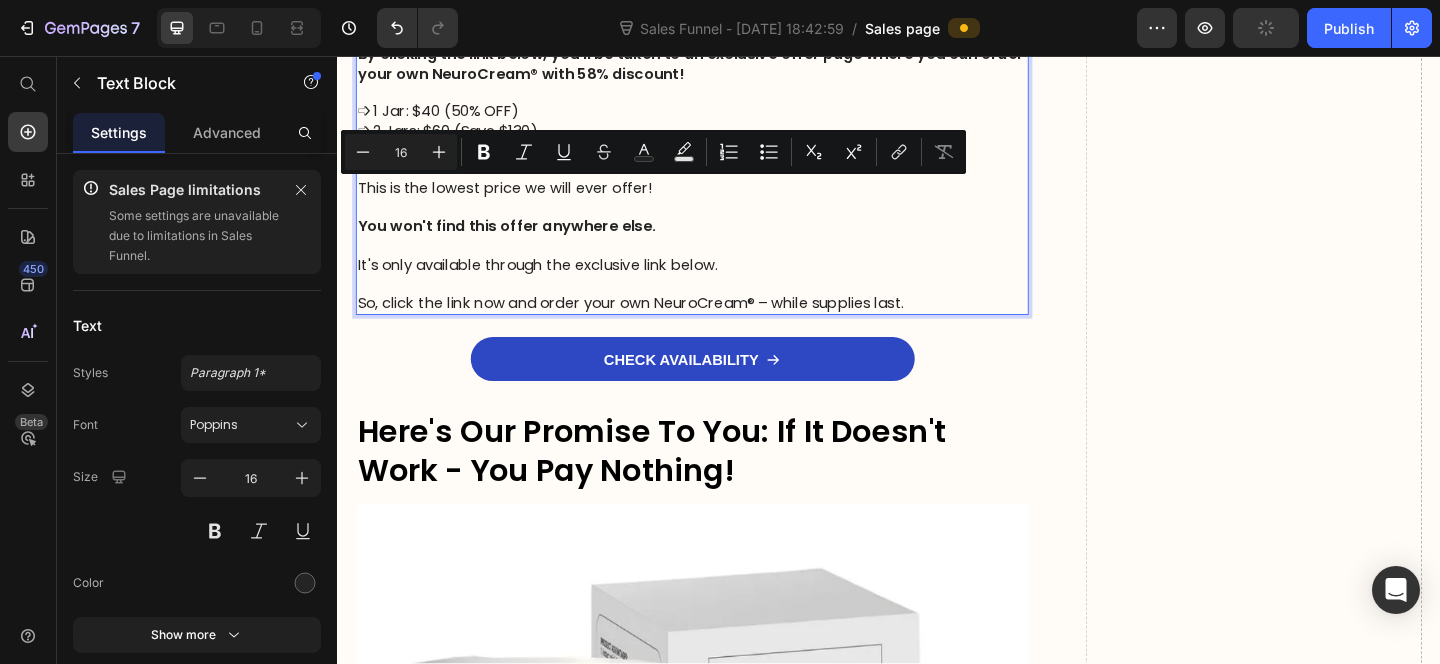 click on "This is the lowest price we will ever offer!" at bounding box center (723, 200) 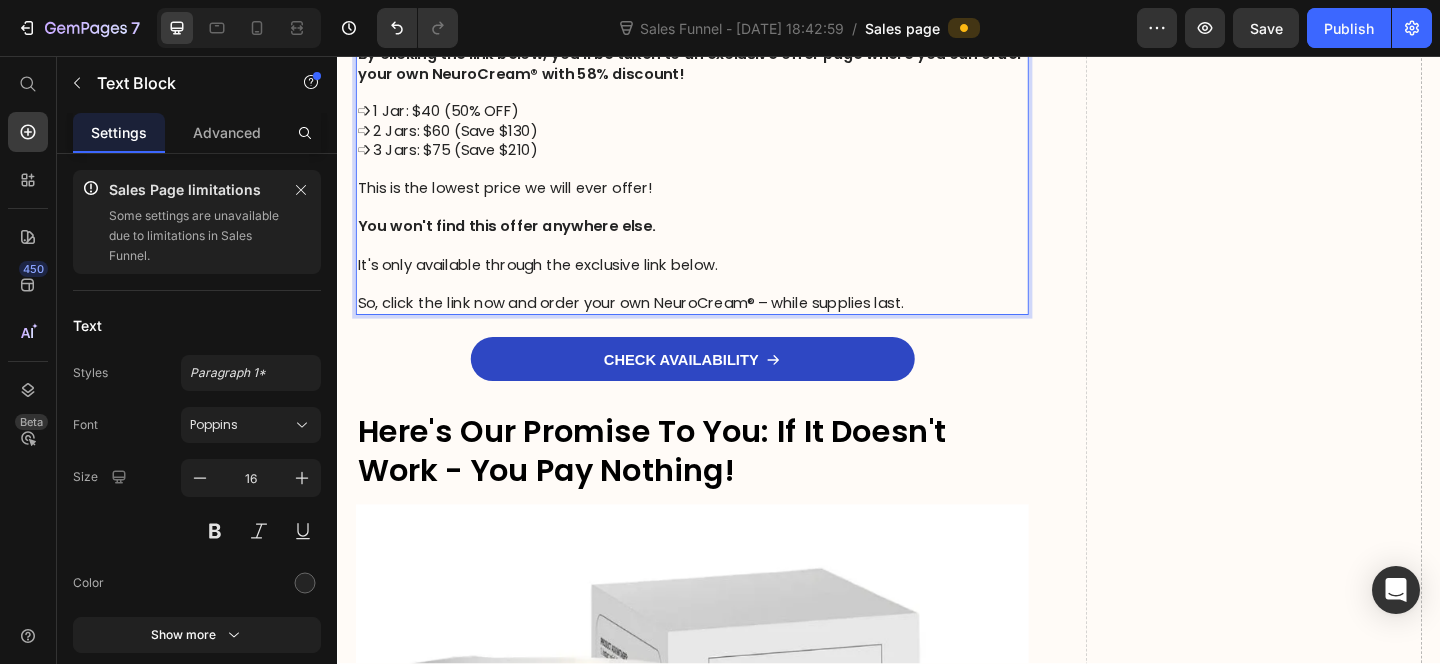 click on "➩ 3 Jars: $75 (Save $210)" at bounding box center [723, 159] 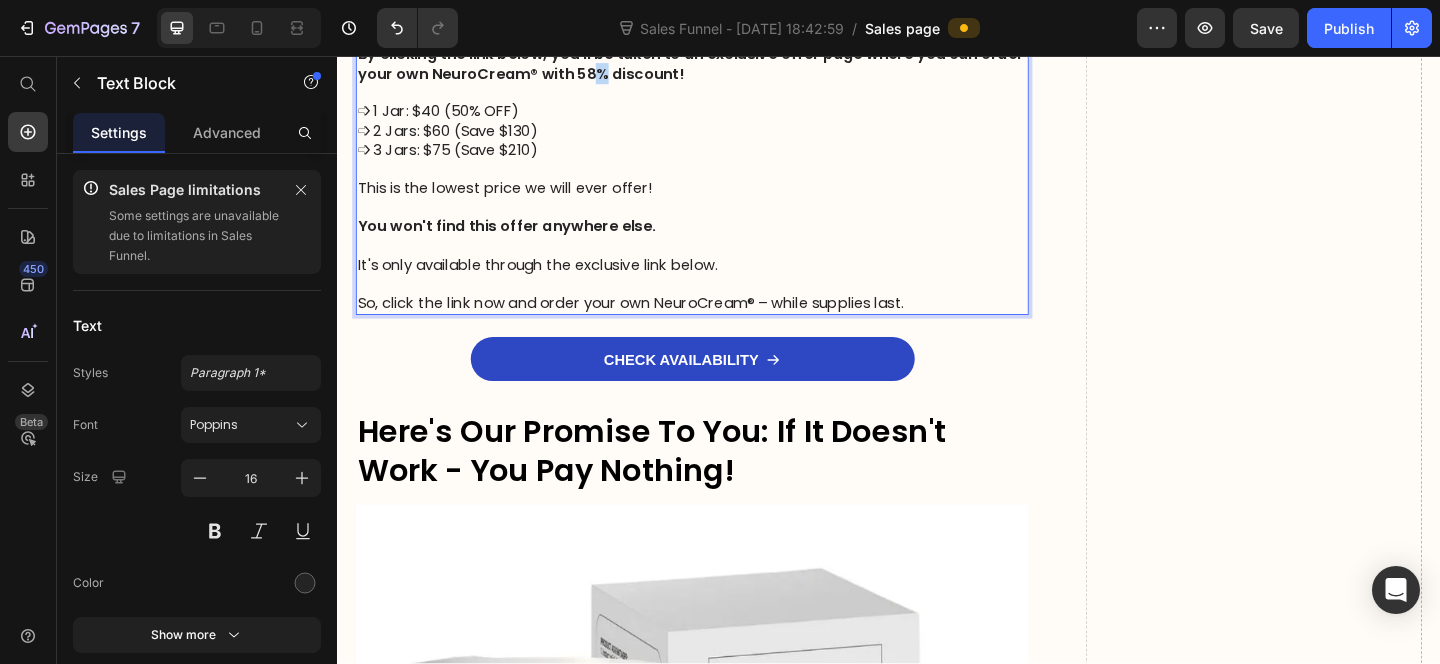 click on "By clicking the link below, you'll be taken to an exclusive offer page where you can order your own NeuroCream® with 58% discount!" at bounding box center [721, 65] 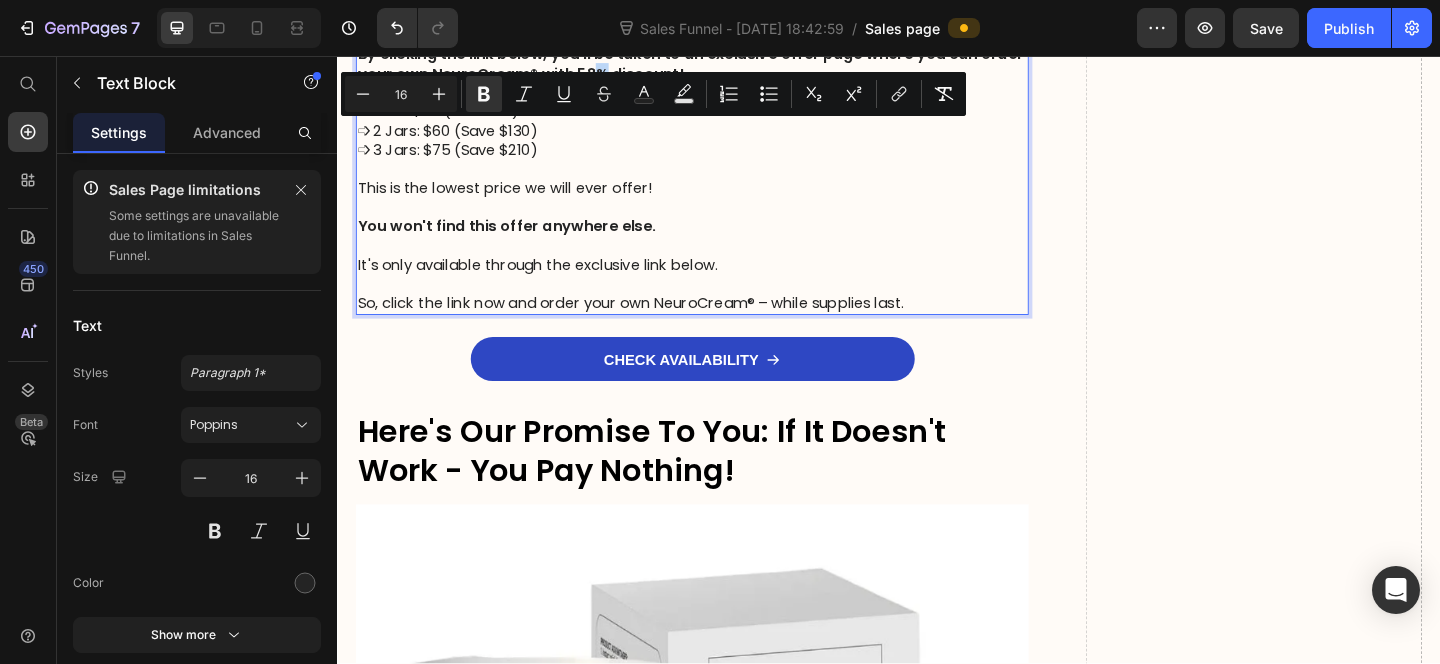 click on "By clicking the link below, you'll be taken to an exclusive offer page where you can order your own NeuroCream® with 58% discount!" at bounding box center (721, 65) 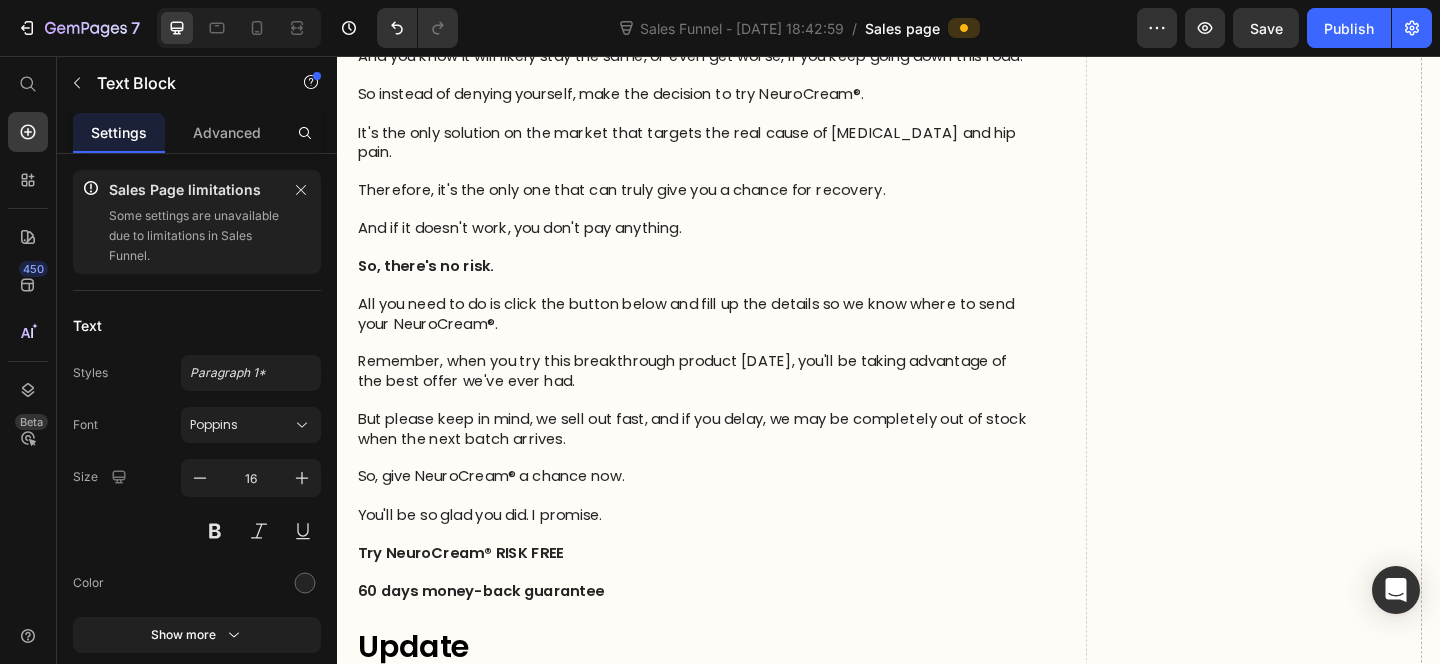 scroll, scrollTop: 17695, scrollLeft: 0, axis: vertical 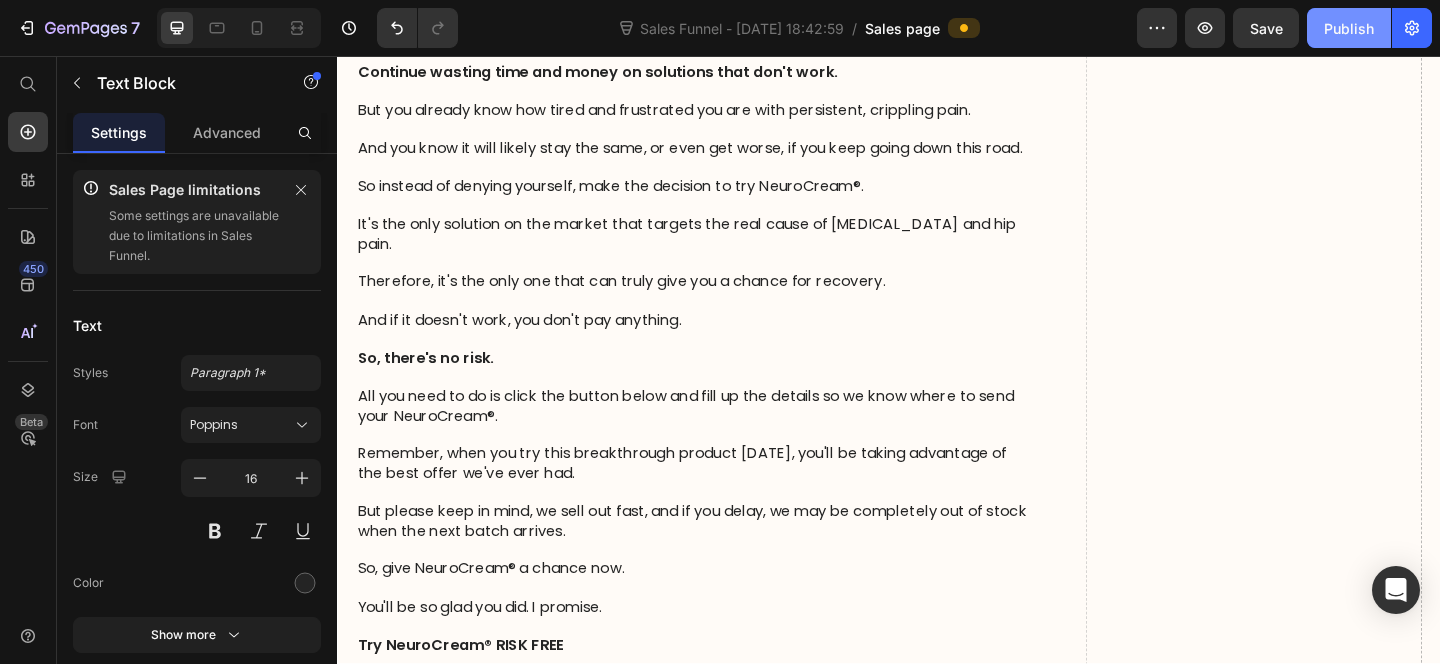 click on "Publish" at bounding box center [1349, 28] 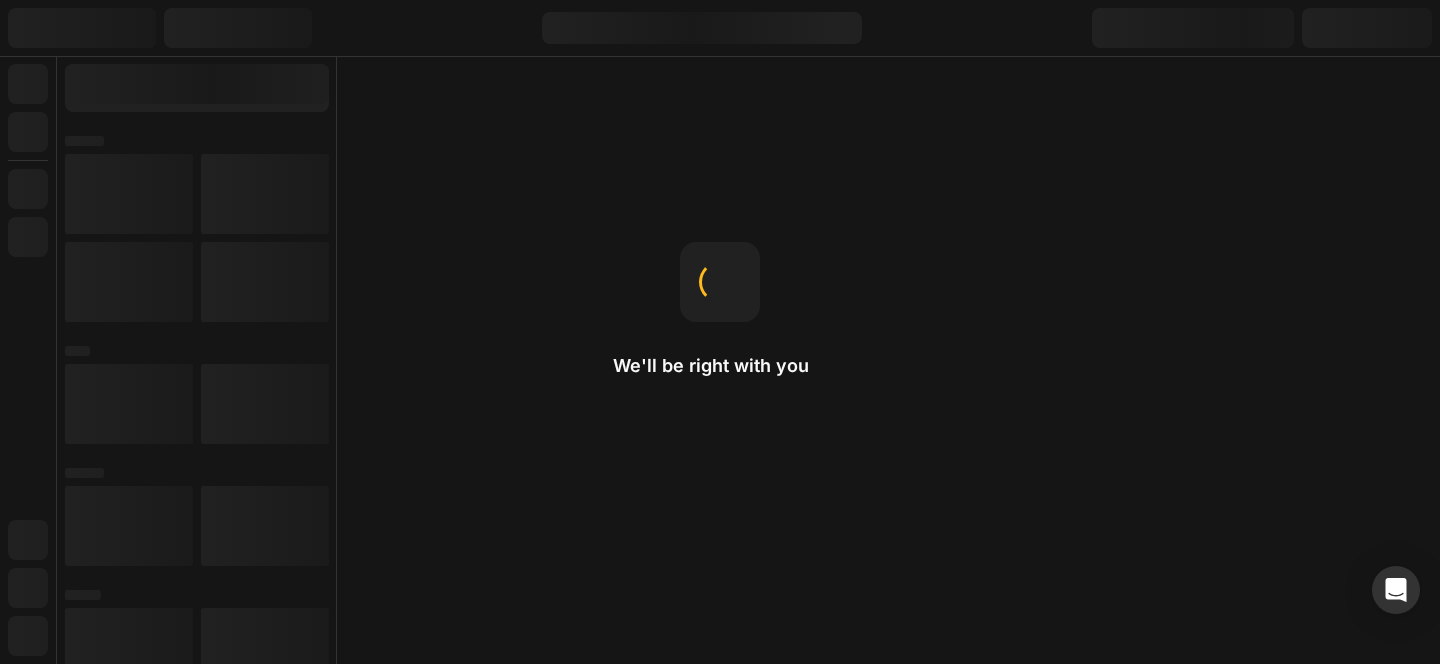 scroll, scrollTop: 0, scrollLeft: 0, axis: both 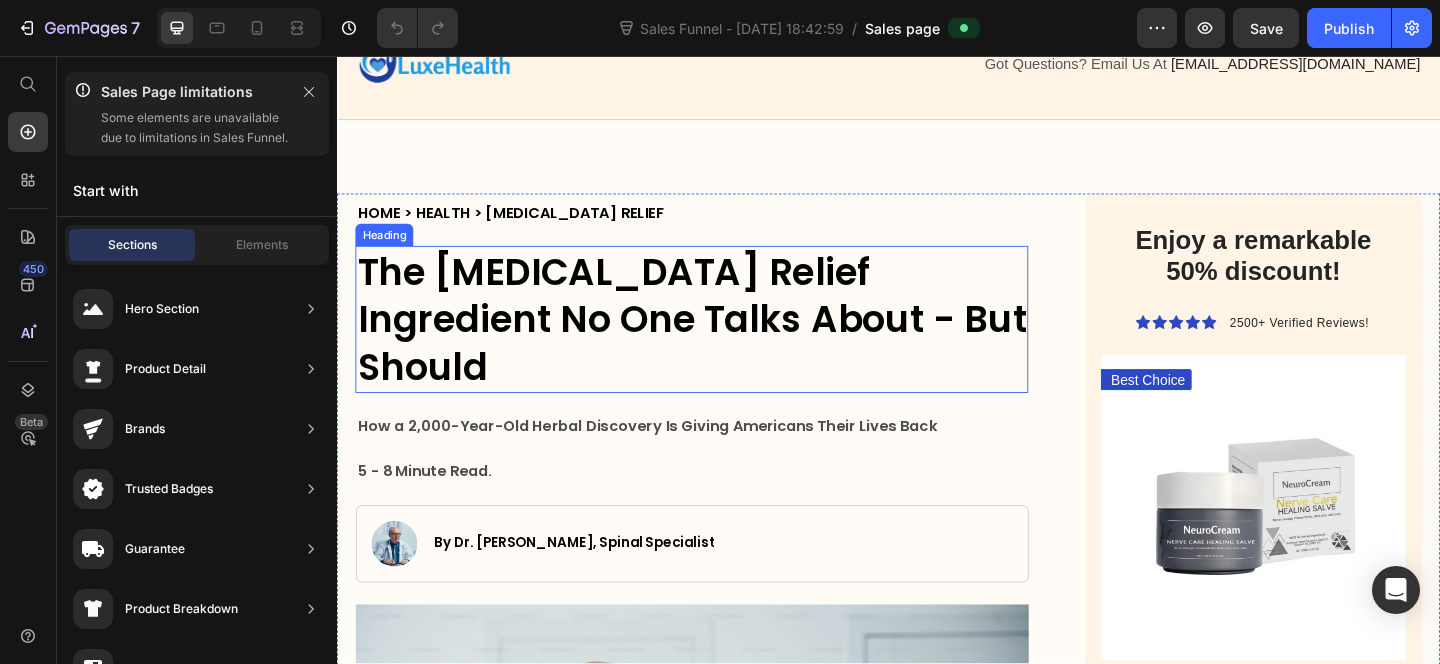 click on "The [MEDICAL_DATA] Relief Ingredient No One Talks About - But Should" at bounding box center (723, 343) 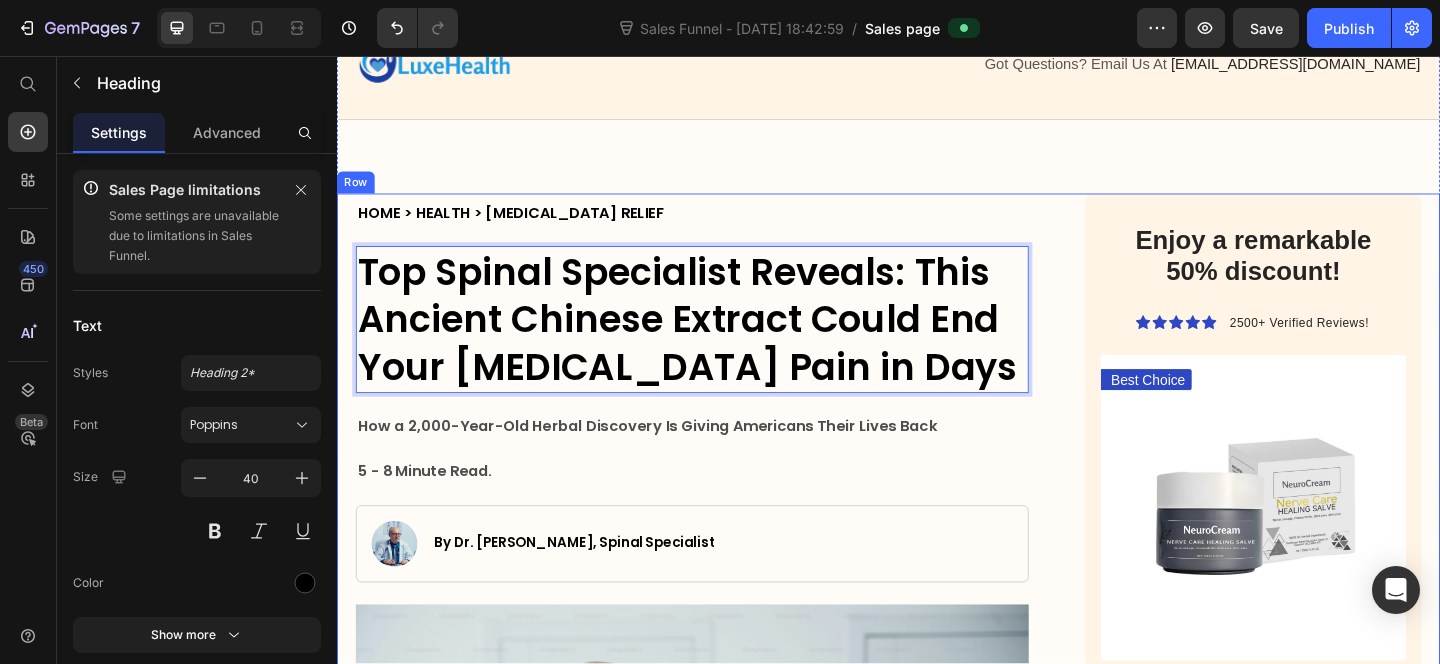 click on "HOME > HEALTH > [MEDICAL_DATA] RELIEF Heading Top Spinal Specialist Reveals: This Ancient Chinese Extract Could End Your [MEDICAL_DATA] Pain in Days Heading   24 How a 2,000-Year-Old Herbal Discovery Is Giving Americans Their Lives Back Text Block 5 - 8 Minute Read. Text Block Image By Dr. [PERSON_NAME], Spinal Specialist  Text Block Row Image If your [MEDICAL_DATA] pain feels like a searing fire in your lower back and hips, accompanied by electric shocks and burning sensations down your legs, keep reading.   Hi, I'm  Dr. [PERSON_NAME] , a spinal specialist with over 25 years of experience helping patients overcome [MEDICAL_DATA] and other nerve-related issues.   With more than 15,000 hours of clinical experience, I've worked with 2,300+ patients who've come to me with a range of nerve and back issues:   ➩ [MEDICAL_DATA] ➩ [MEDICAL_DATA] ➩ Herniated discs ➩ Pinched nerves   No matter how severe the pain was, I've seen it all.       It all began with a personal discovery I made at the start of the year.     Image" at bounding box center (723, 5215) 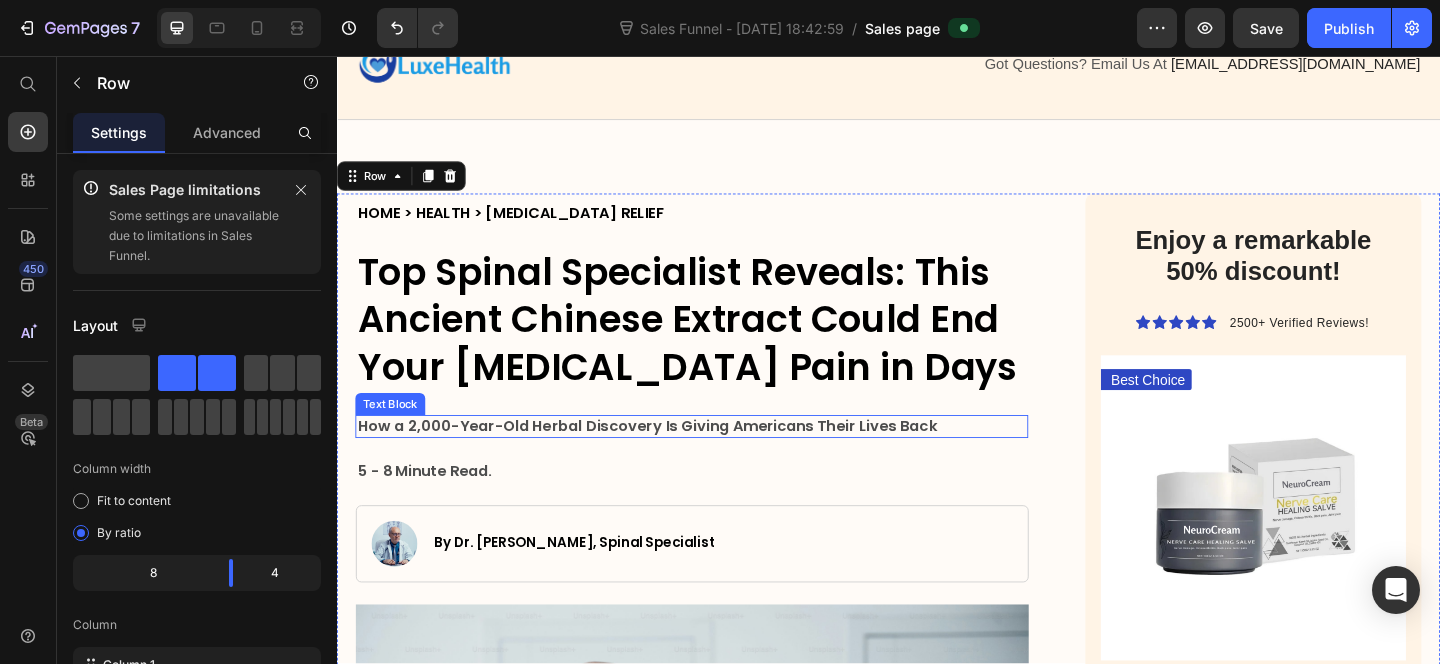 click on "How a 2,000-Year-Old Herbal Discovery Is Giving Americans Their Lives Back" at bounding box center (674, 458) 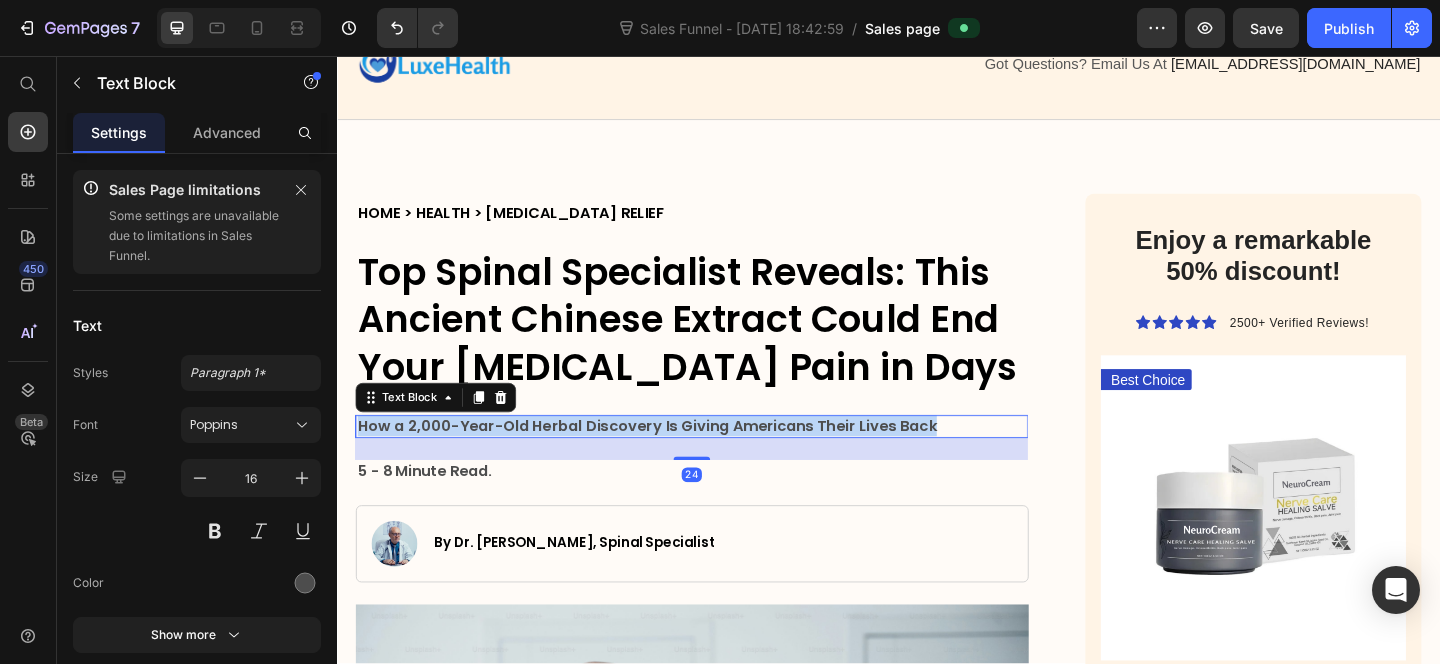 click on "How a 2,000-Year-Old Herbal Discovery Is Giving Americans Their Lives Back" at bounding box center [674, 458] 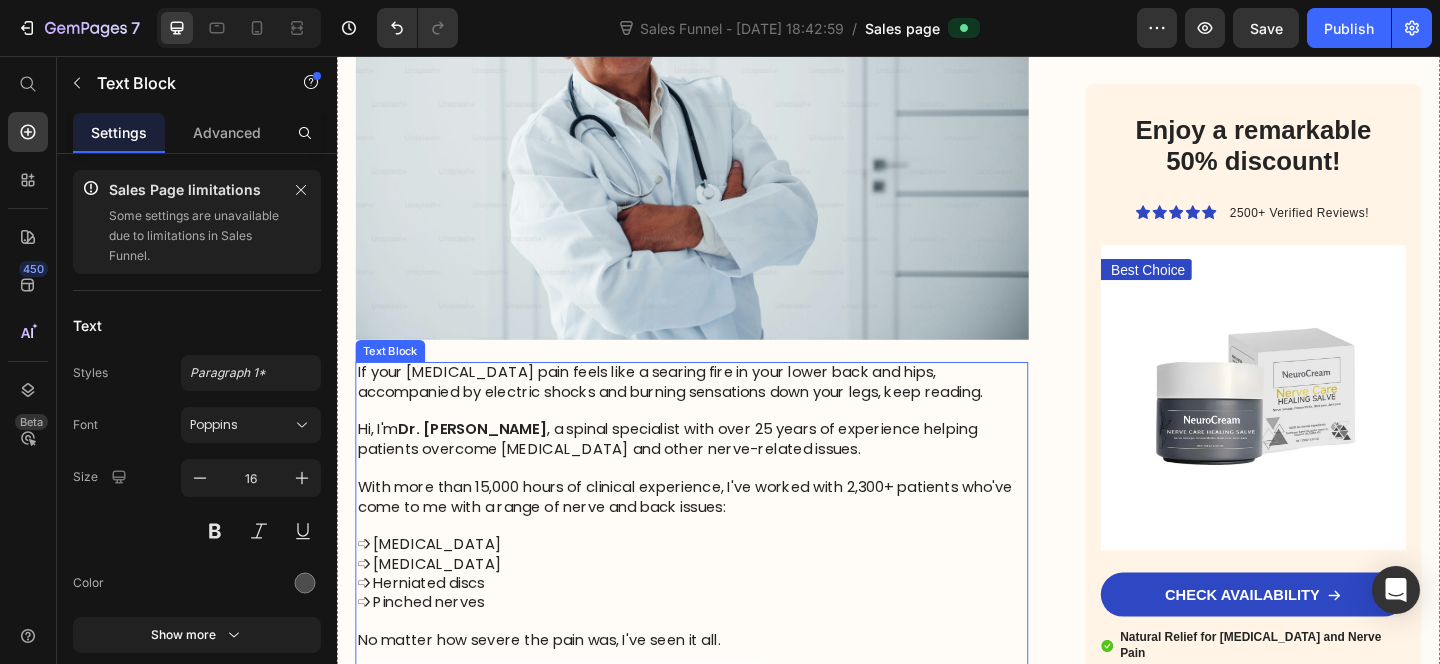 scroll, scrollTop: 1034, scrollLeft: 0, axis: vertical 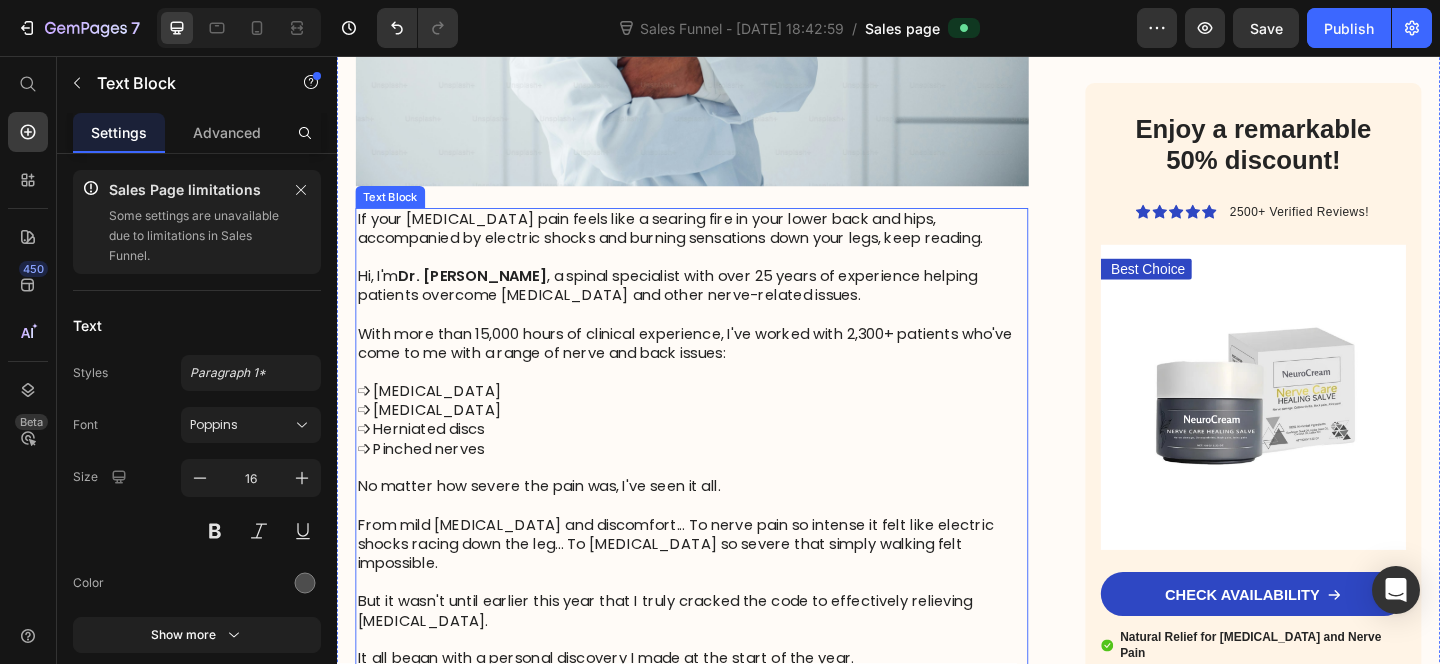 click on "With more than 15,000 hours of clinical experience, I've worked with 2,300+ patients who've come to me with a range of nerve and back issues:" at bounding box center [723, 370] 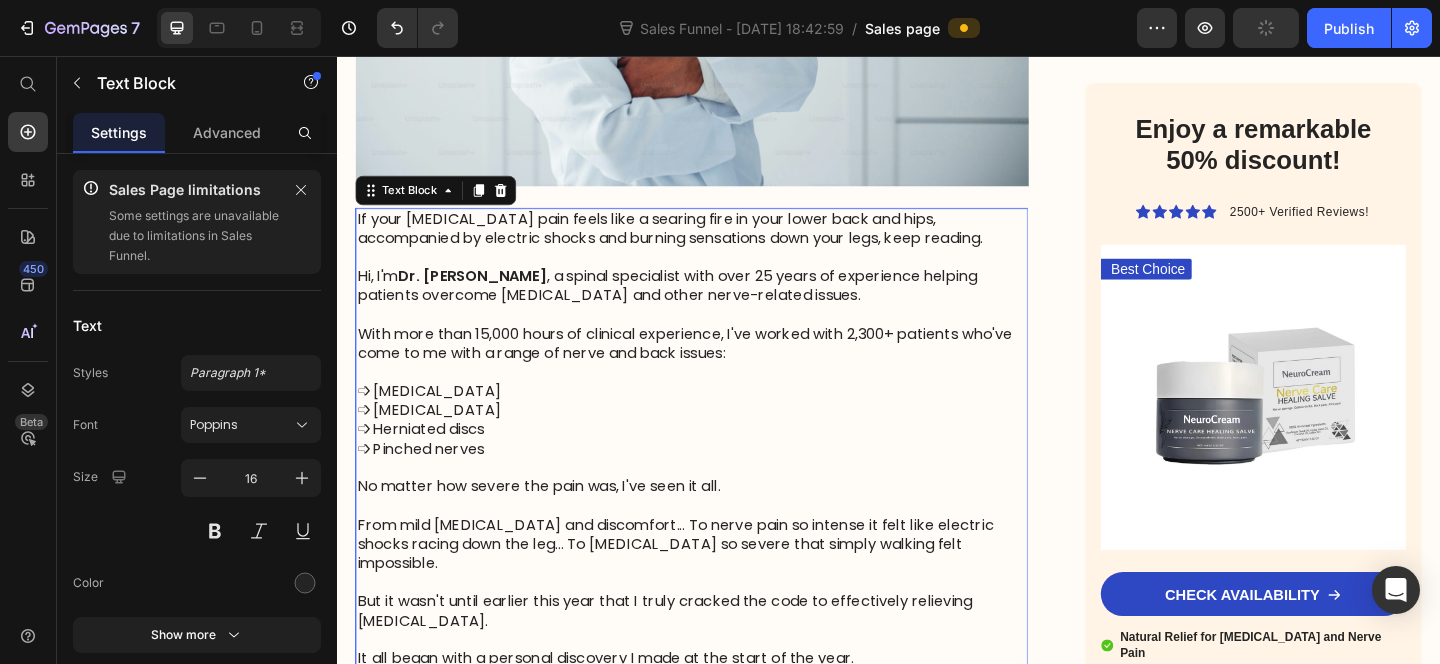 click on "With more than 15,000 hours of clinical experience, I've worked with 2,300+ patients who've come to me with a range of nerve and back issues:" at bounding box center [723, 370] 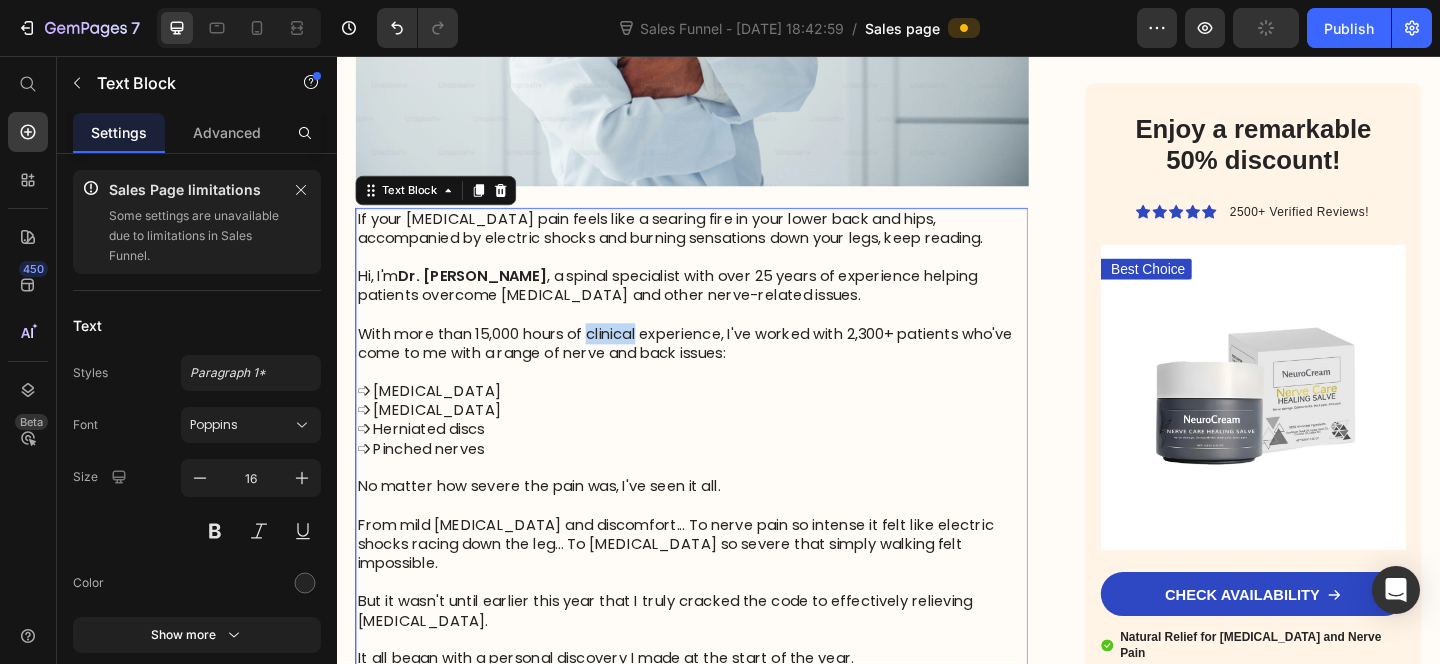 click on "With more than 15,000 hours of clinical experience, I've worked with 2,300+ patients who've come to me with a range of nerve and back issues:" at bounding box center [723, 370] 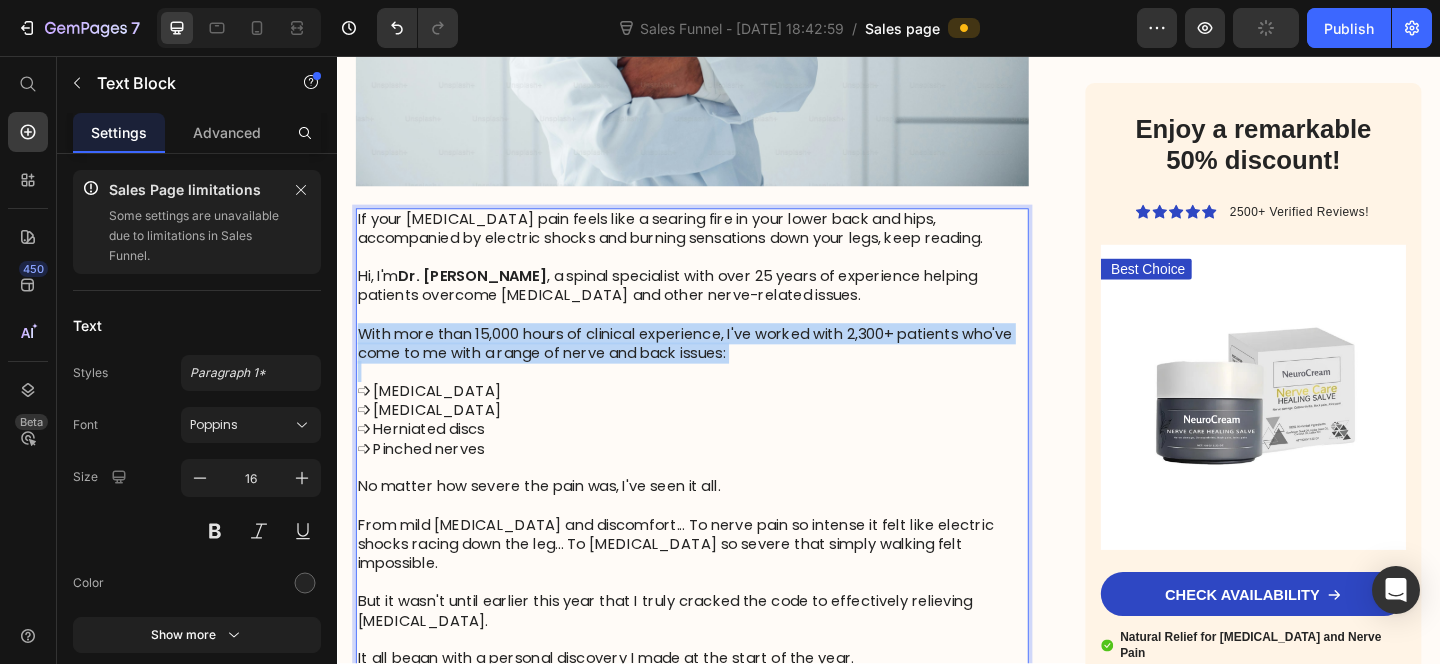 click on "With more than 15,000 hours of clinical experience, I've worked with 2,300+ patients who've come to me with a range of nerve and back issues:" at bounding box center [723, 370] 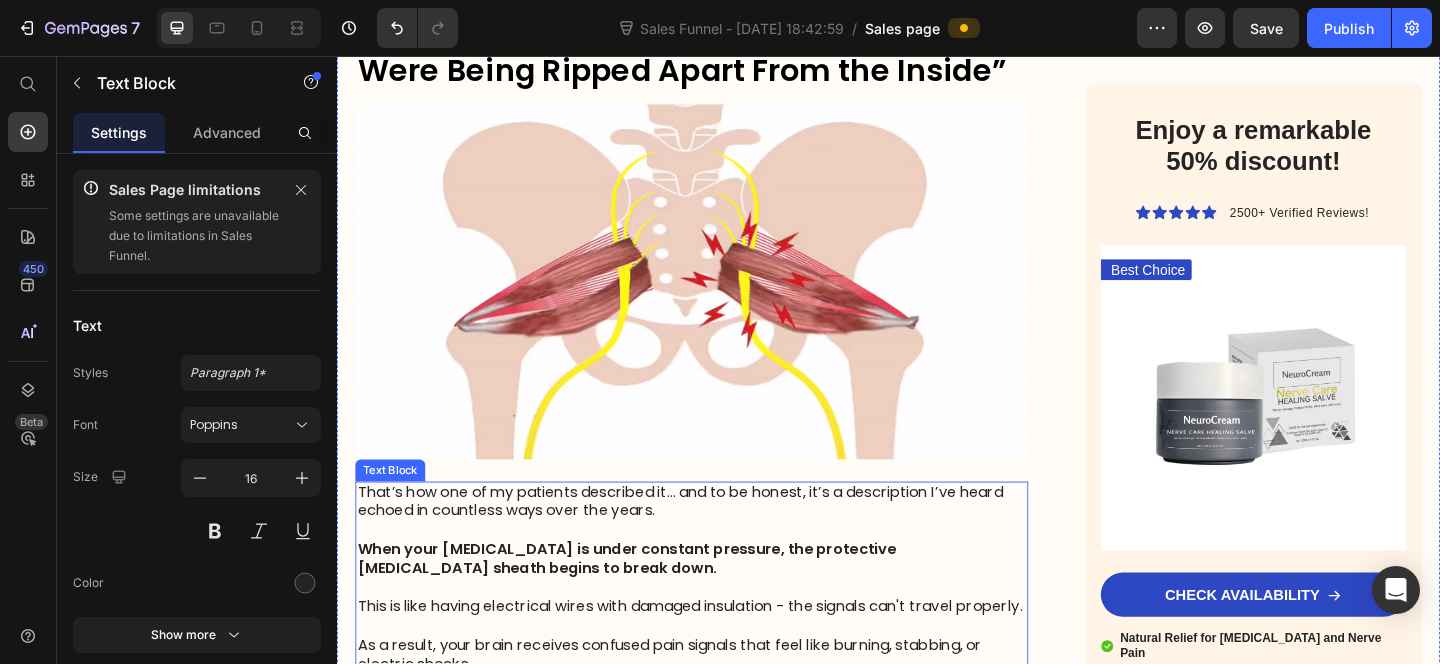 scroll, scrollTop: 3623, scrollLeft: 0, axis: vertical 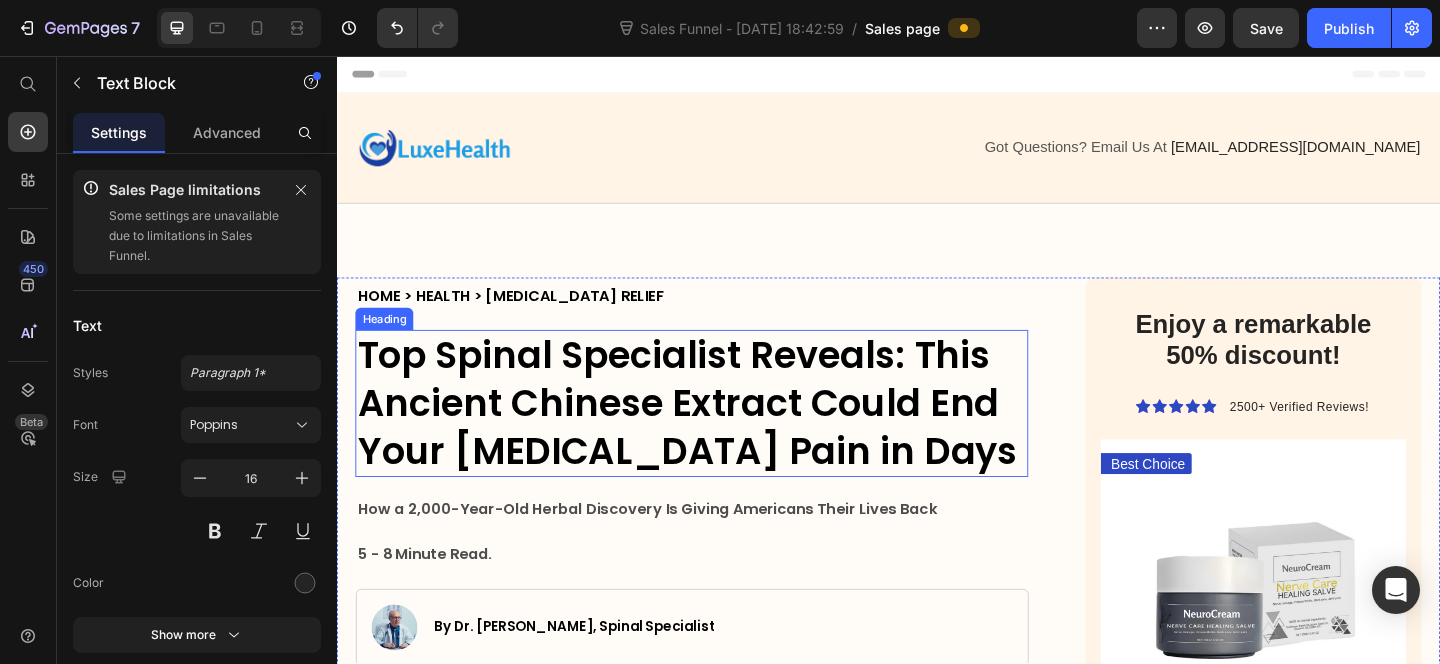 click on "Top Spinal Specialist Reveals: This Ancient Chinese Extract Could End Your [MEDICAL_DATA] Pain in Days" at bounding box center (723, 434) 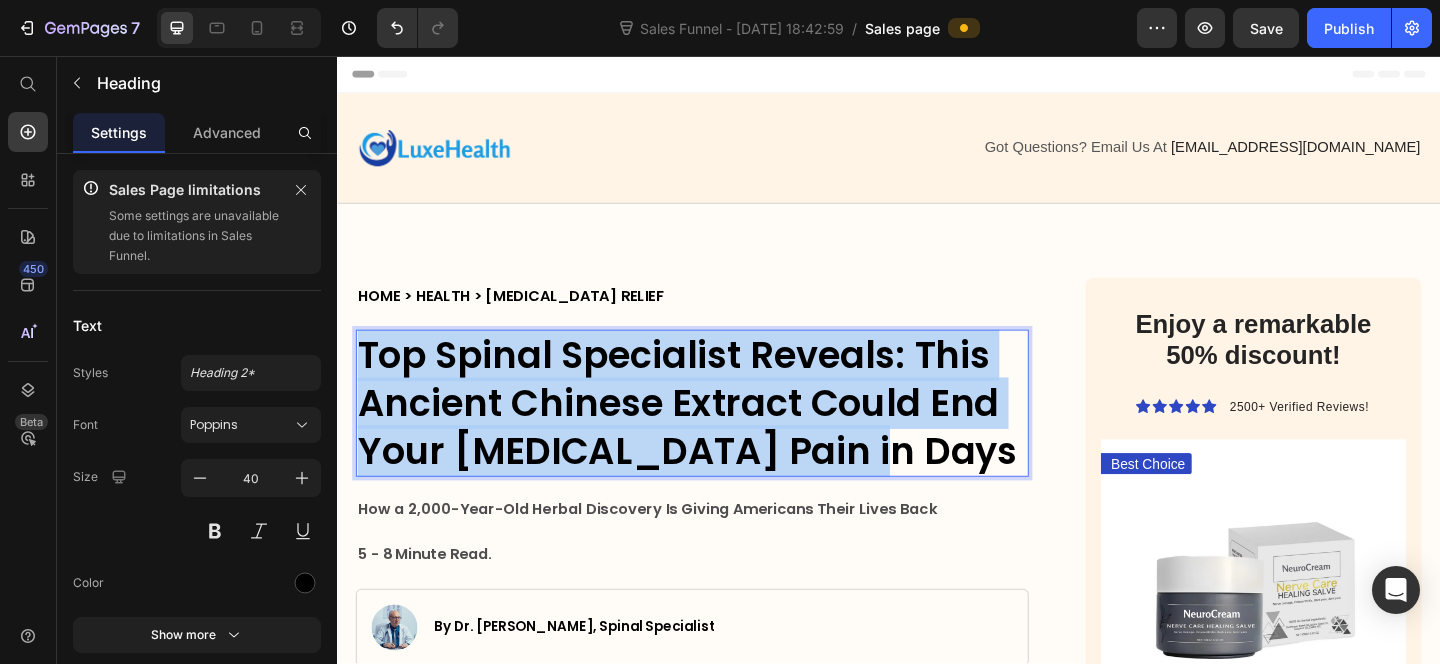 click on "Top Spinal Specialist Reveals: This Ancient Chinese Extract Could End Your [MEDICAL_DATA] Pain in Days" at bounding box center [723, 434] 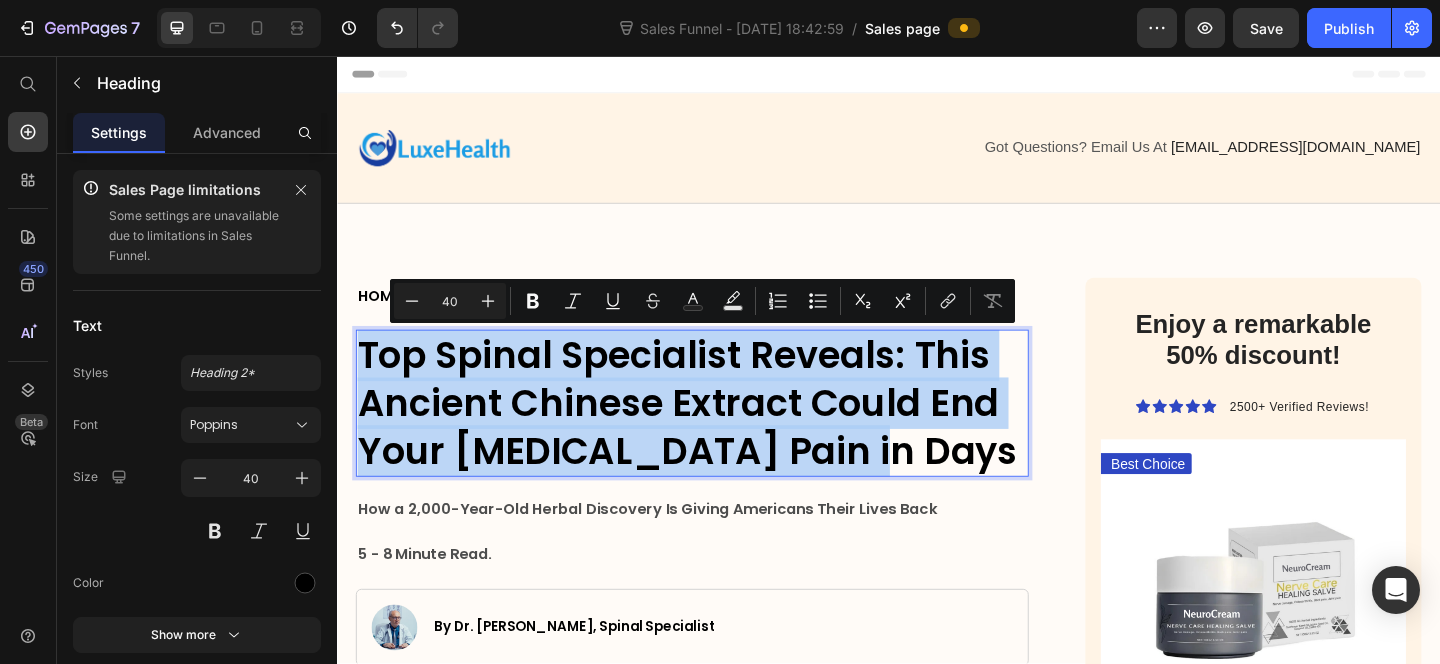 click on "Top Spinal Specialist Reveals: This Ancient Chinese Extract Could End Your [MEDICAL_DATA] Pain in Days" at bounding box center (723, 434) 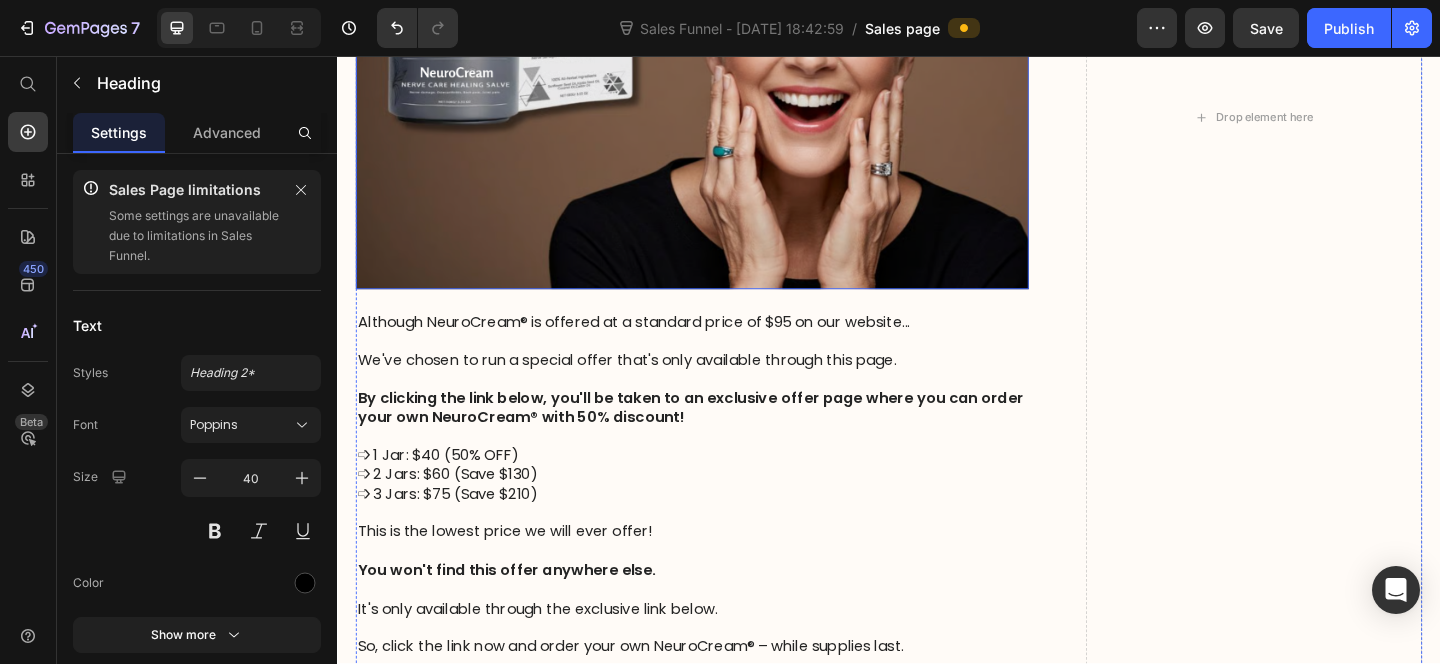scroll, scrollTop: 14693, scrollLeft: 0, axis: vertical 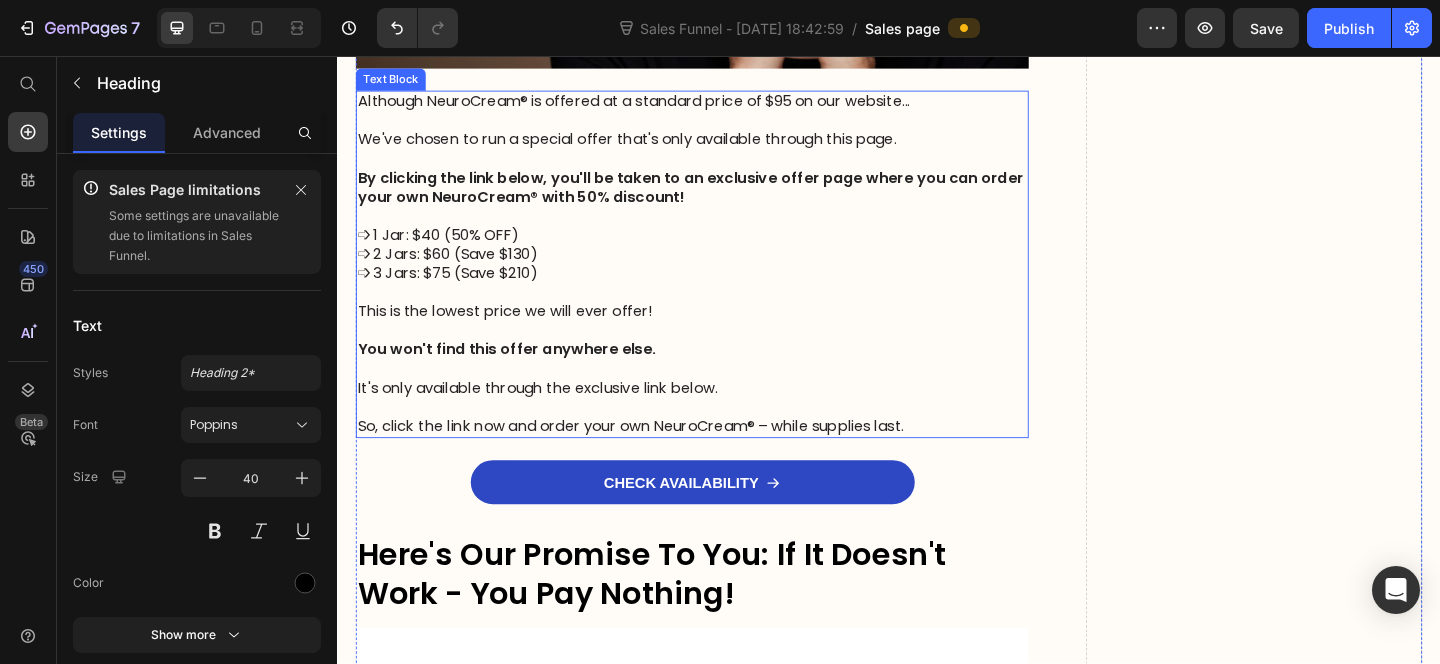 click on "➩ 2 Jars: $60 (Save $130)" at bounding box center (723, 272) 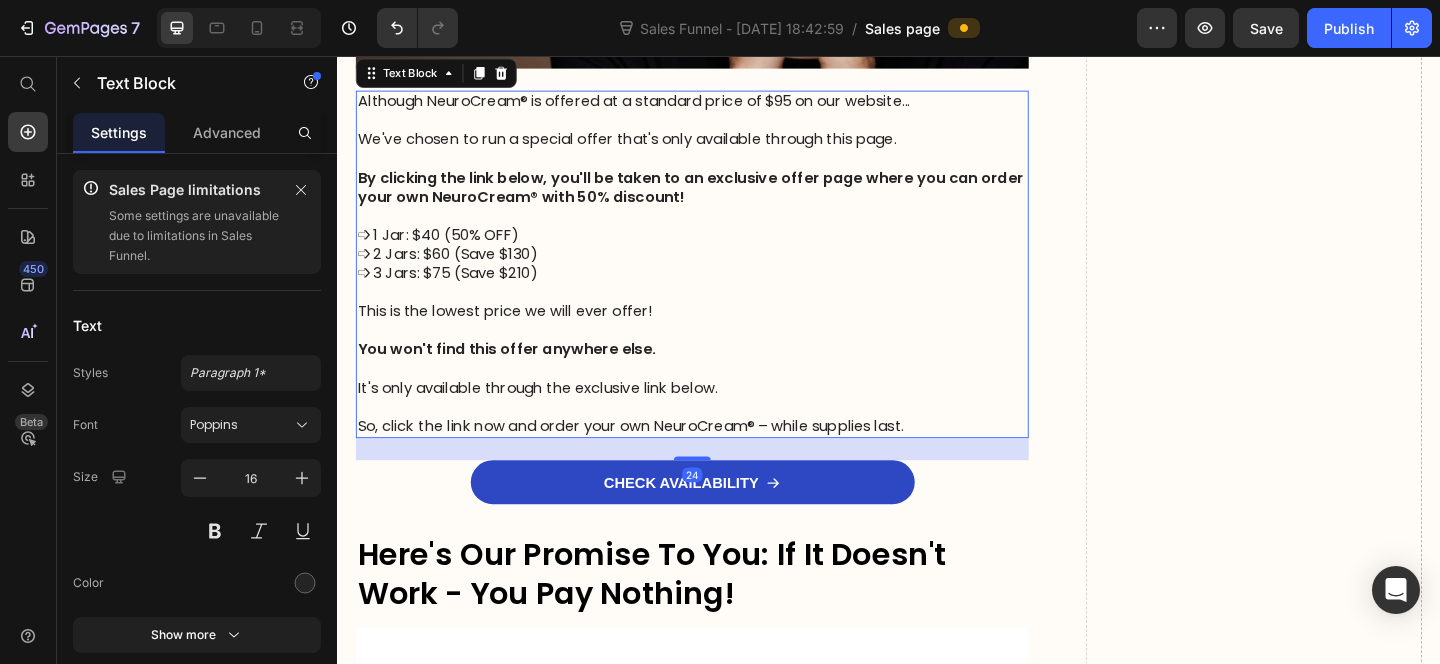 click on "➩ 2 Jars: $60 (Save $130)" at bounding box center (723, 272) 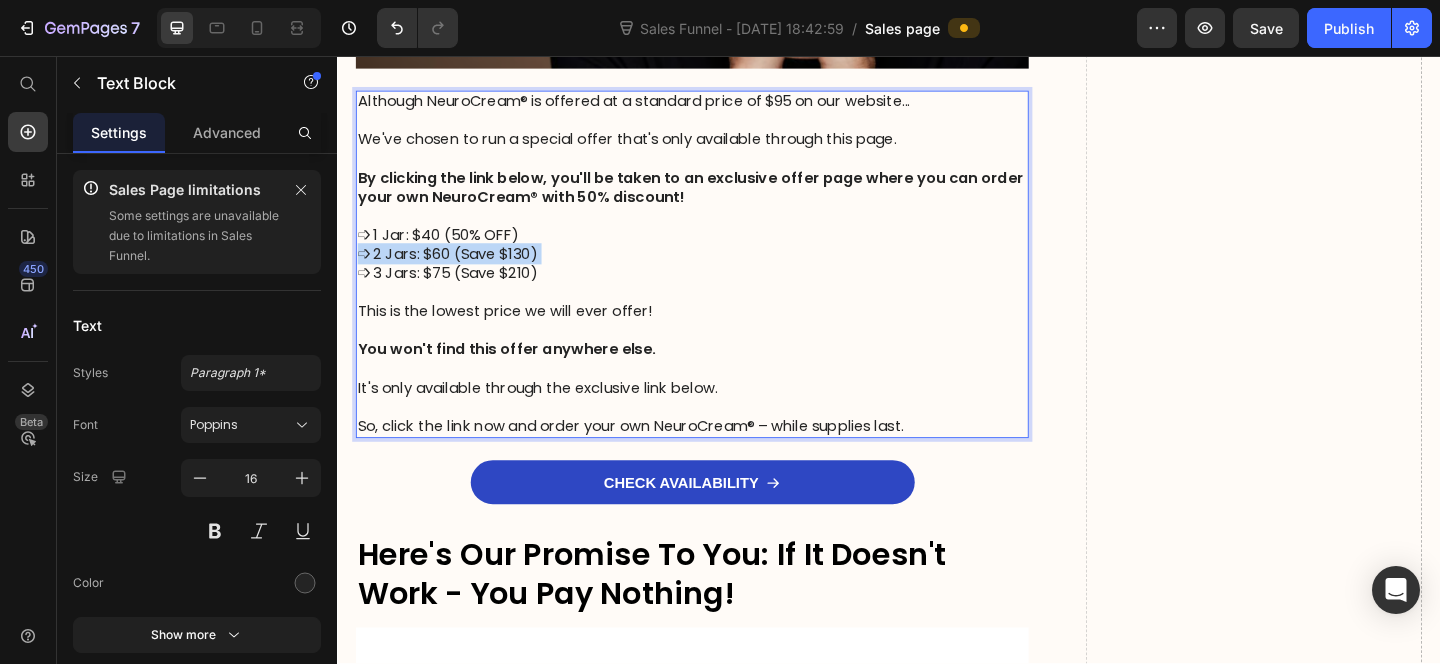 click on "➩ 2 Jars: $60 (Save $130)" at bounding box center [723, 272] 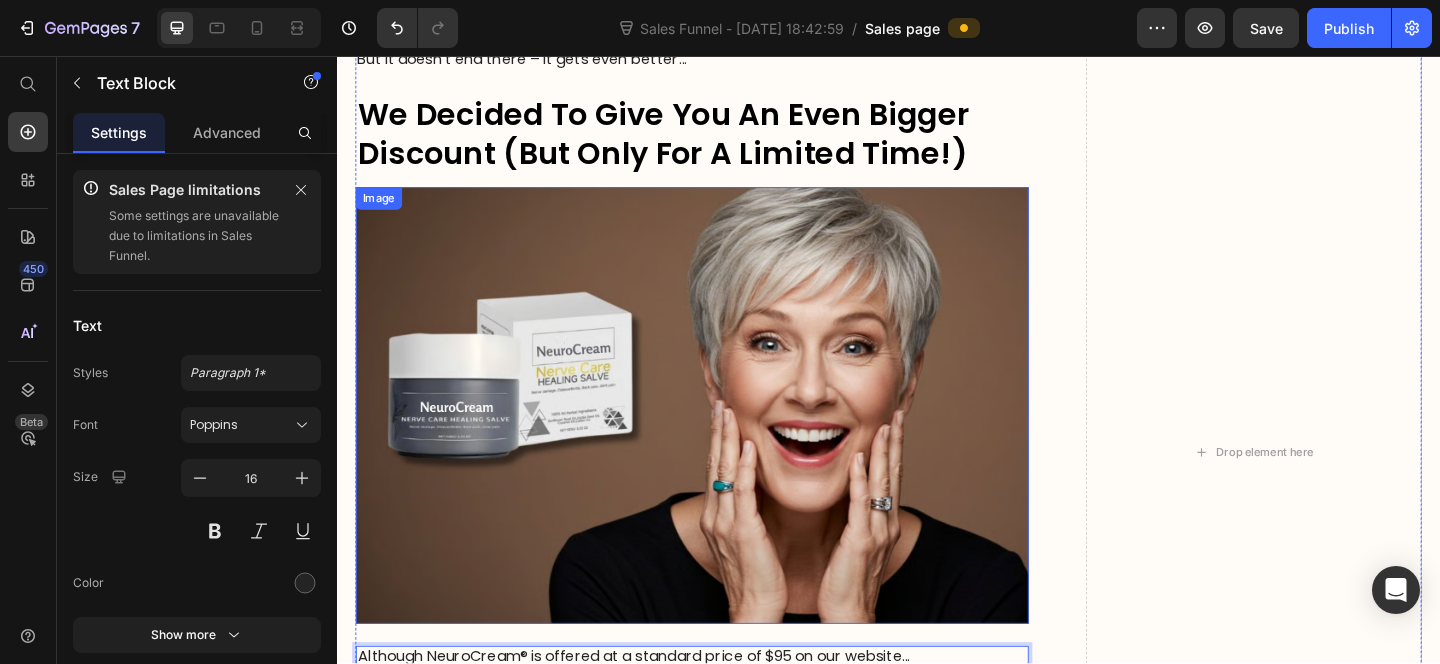 scroll, scrollTop: 13997, scrollLeft: 0, axis: vertical 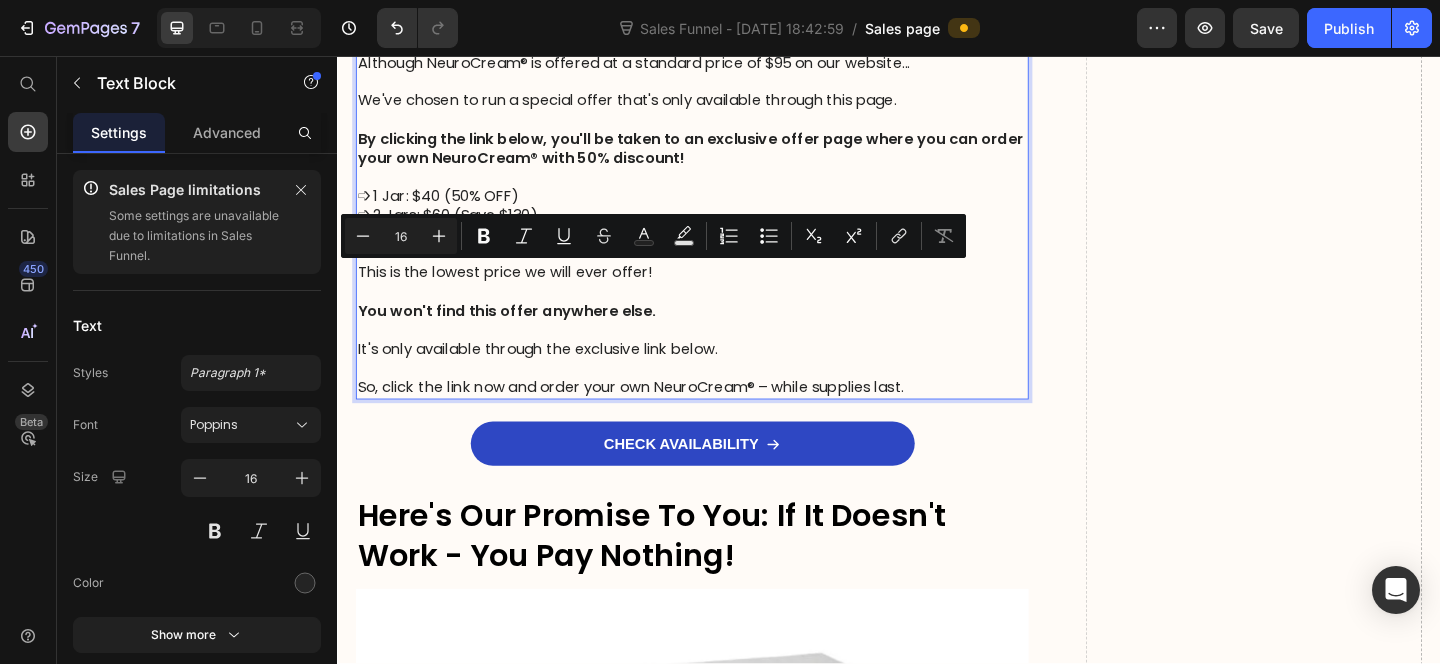click on "It's only available through the exclusive link below." at bounding box center (723, 376) 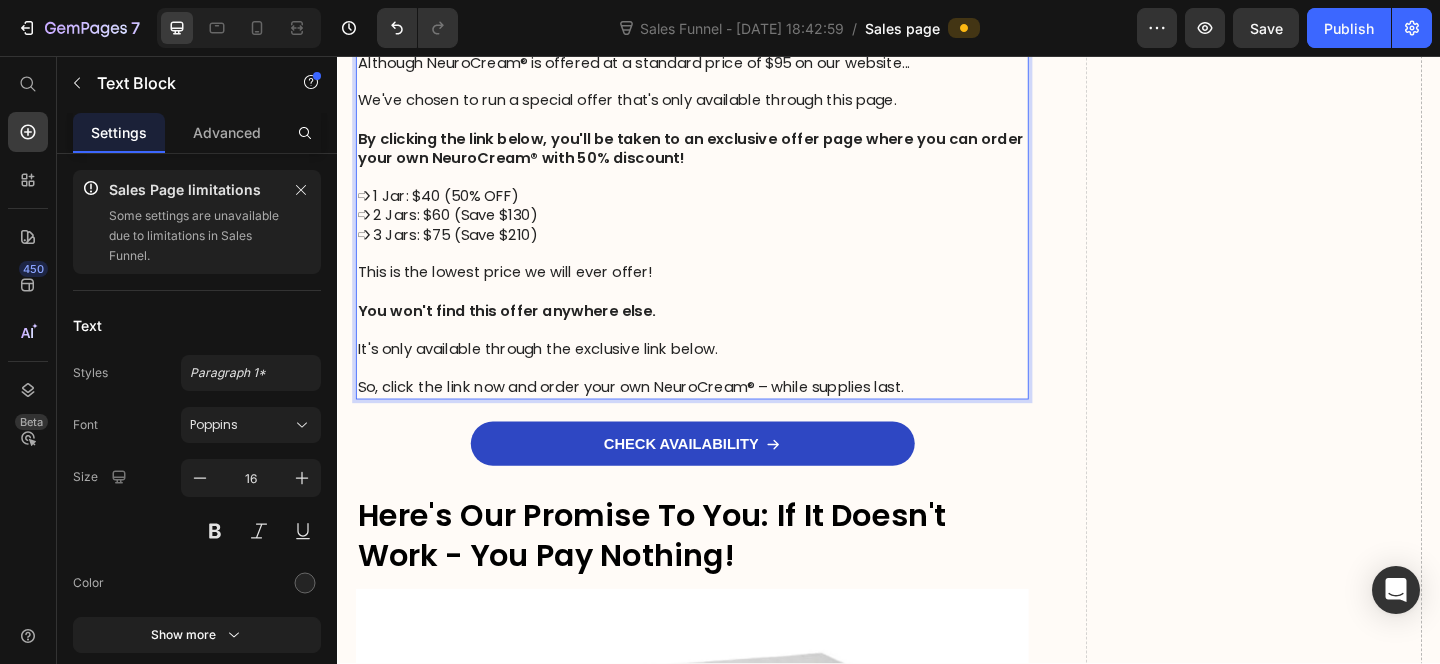 click on "It's only available through the exclusive link below." at bounding box center (723, 376) 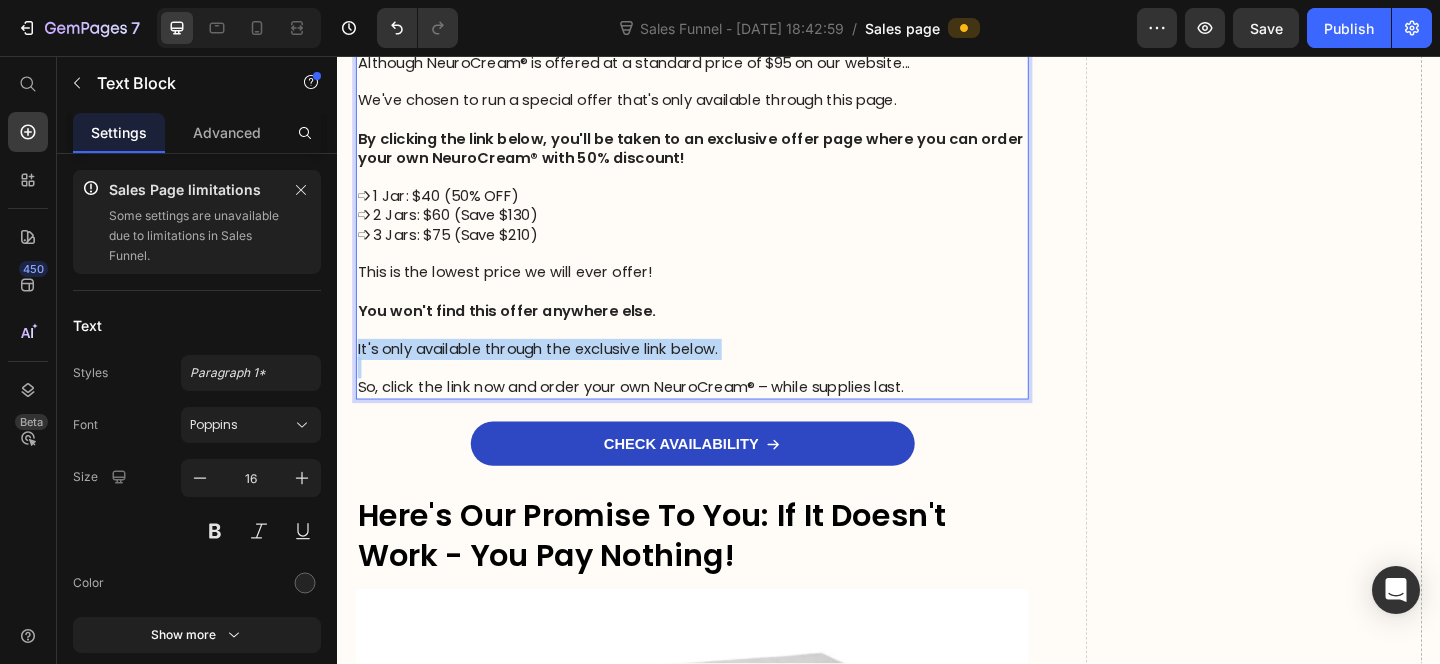 click on "It's only available through the exclusive link below." at bounding box center (723, 376) 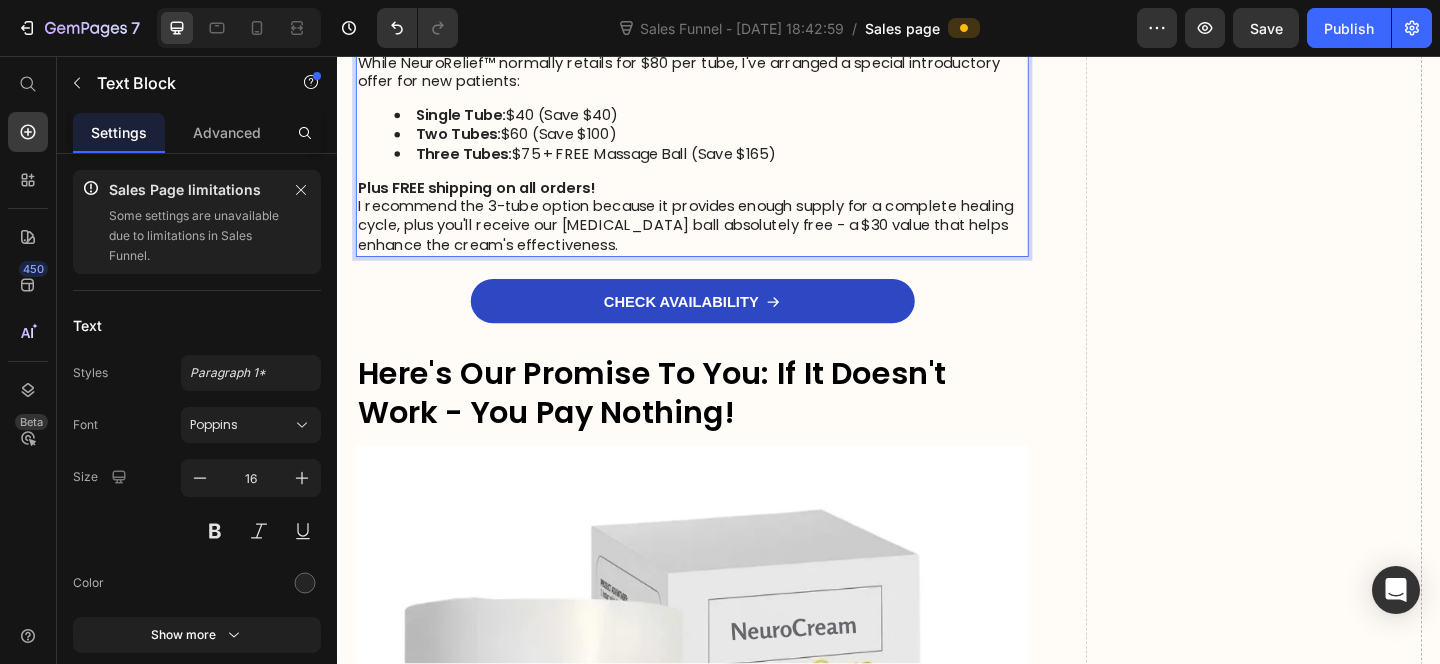 drag, startPoint x: 610, startPoint y: 137, endPoint x: 611, endPoint y: 149, distance: 12.0415945 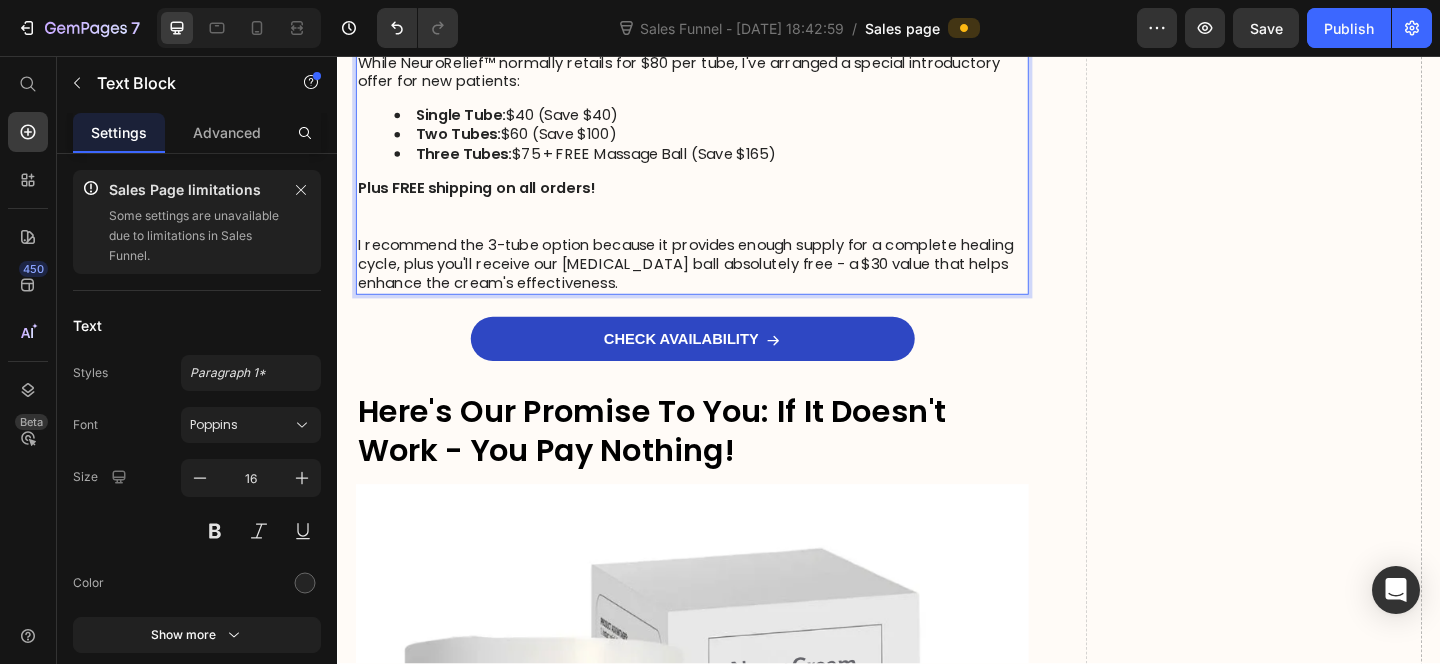 click on "Three Tubes:  $75 + FREE Massage Ball (Save $165)" at bounding box center (743, 163) 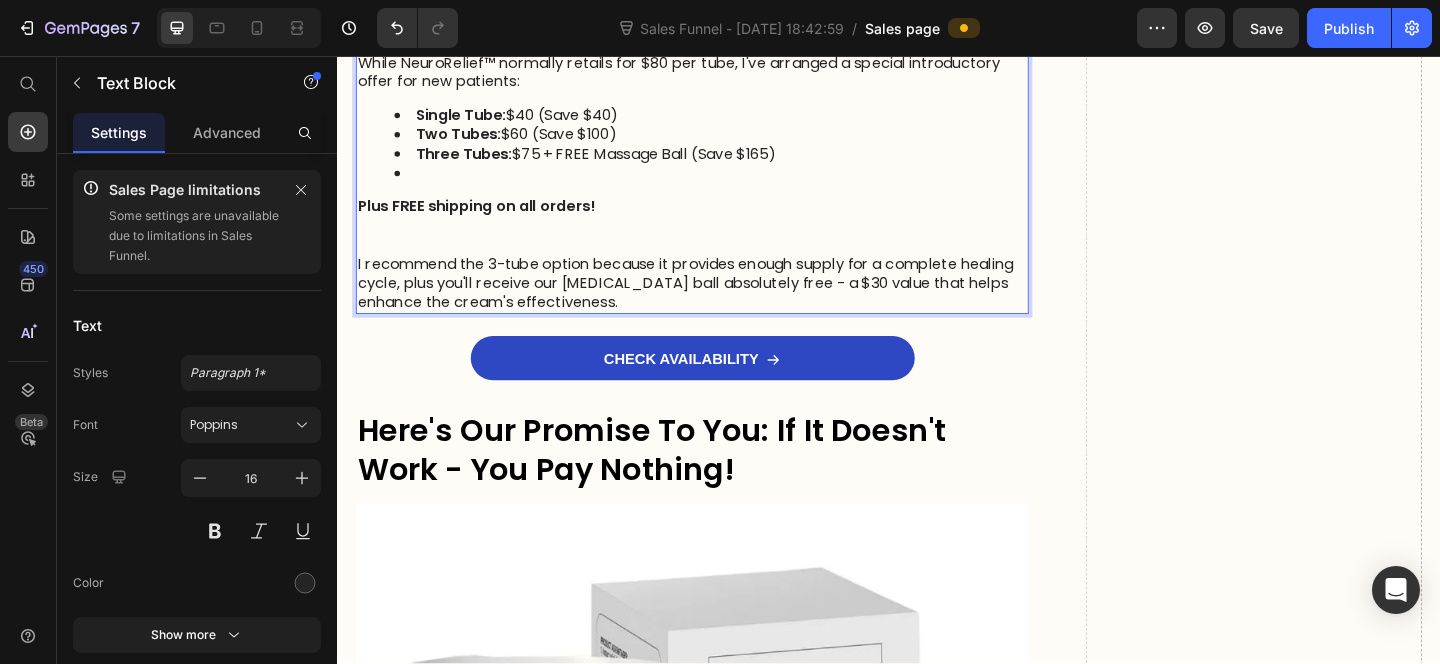 click at bounding box center [723, 262] 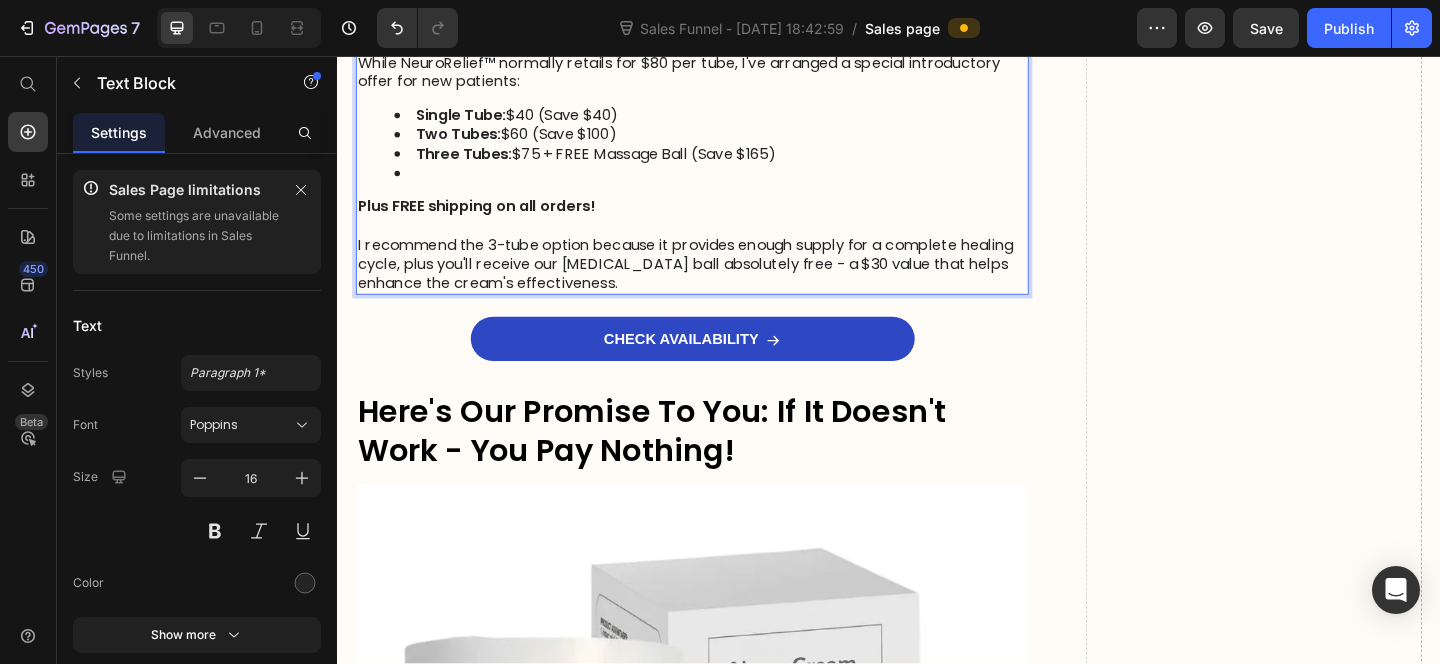 click on "I recommend the 3-tube option because it provides enough supply for a complete healing cycle, plus you'll receive our [MEDICAL_DATA] ball absolutely free - a $30 value that helps enhance the cream's effectiveness." at bounding box center [723, 283] 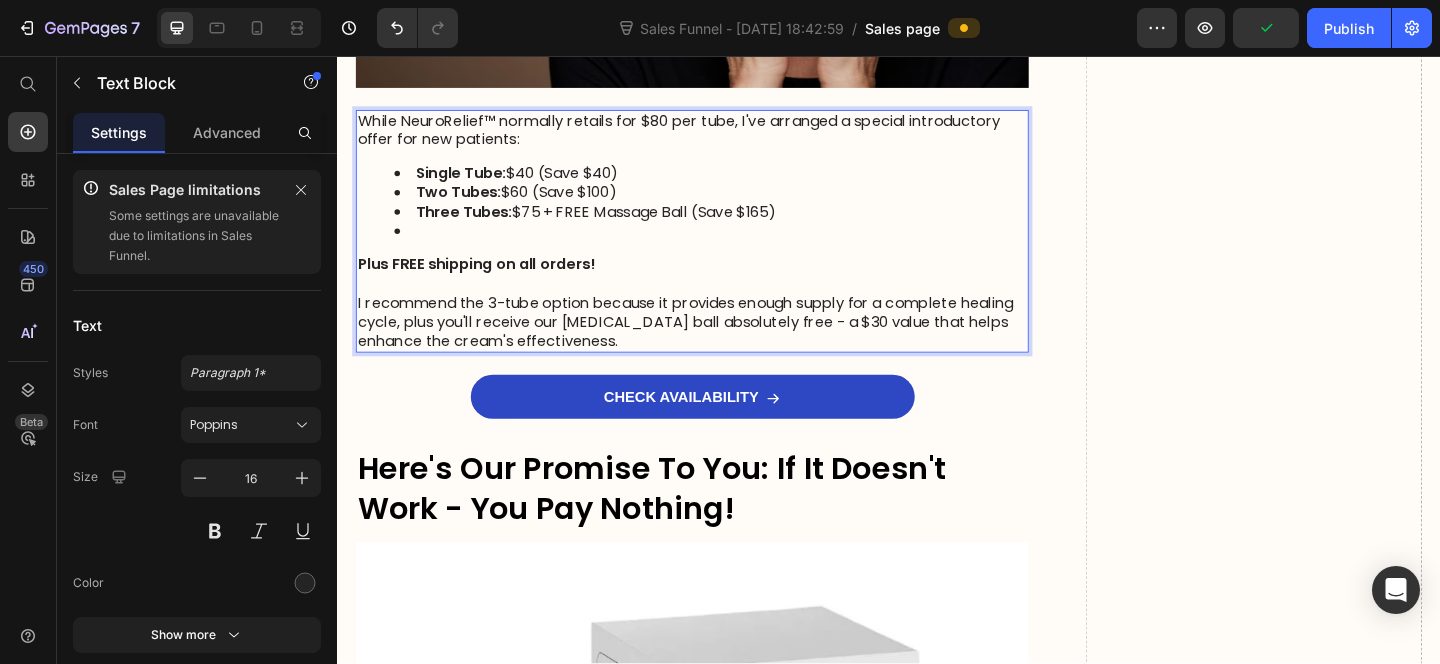 scroll, scrollTop: 14659, scrollLeft: 0, axis: vertical 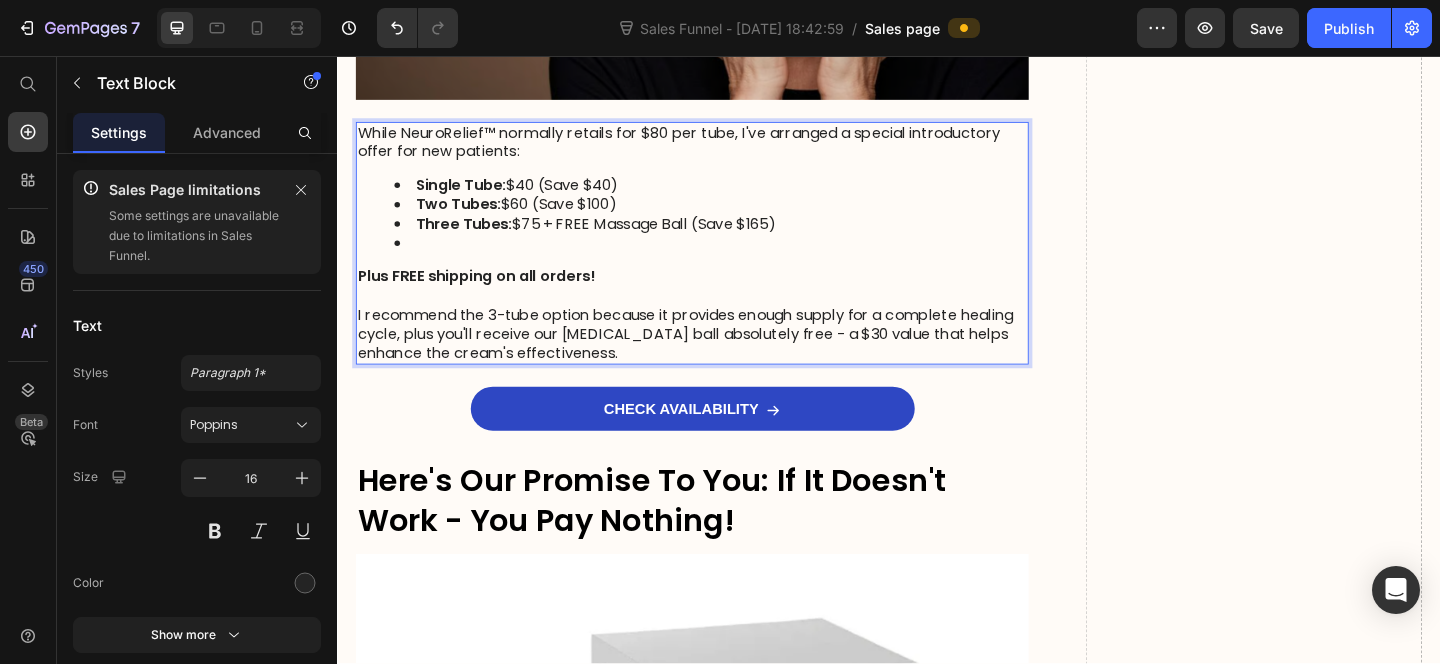 click at bounding box center (743, 260) 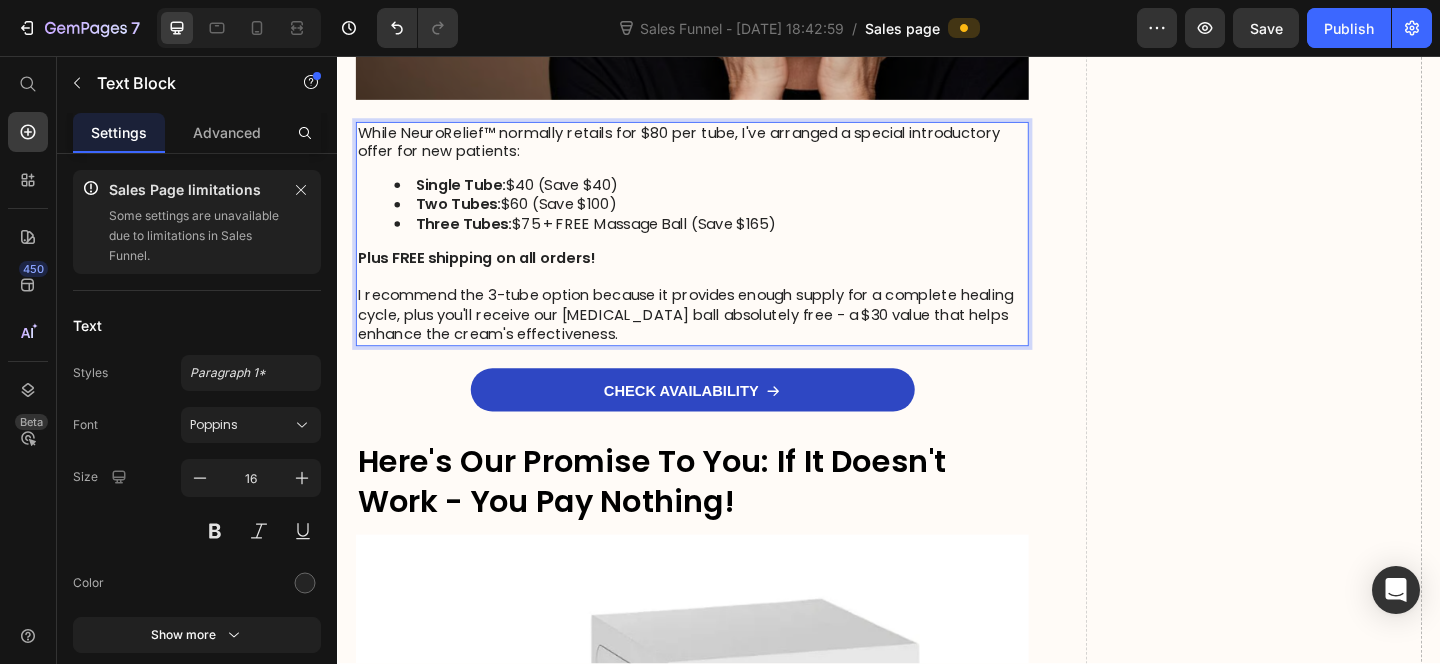 click on "Three Tubes:" at bounding box center [474, 238] 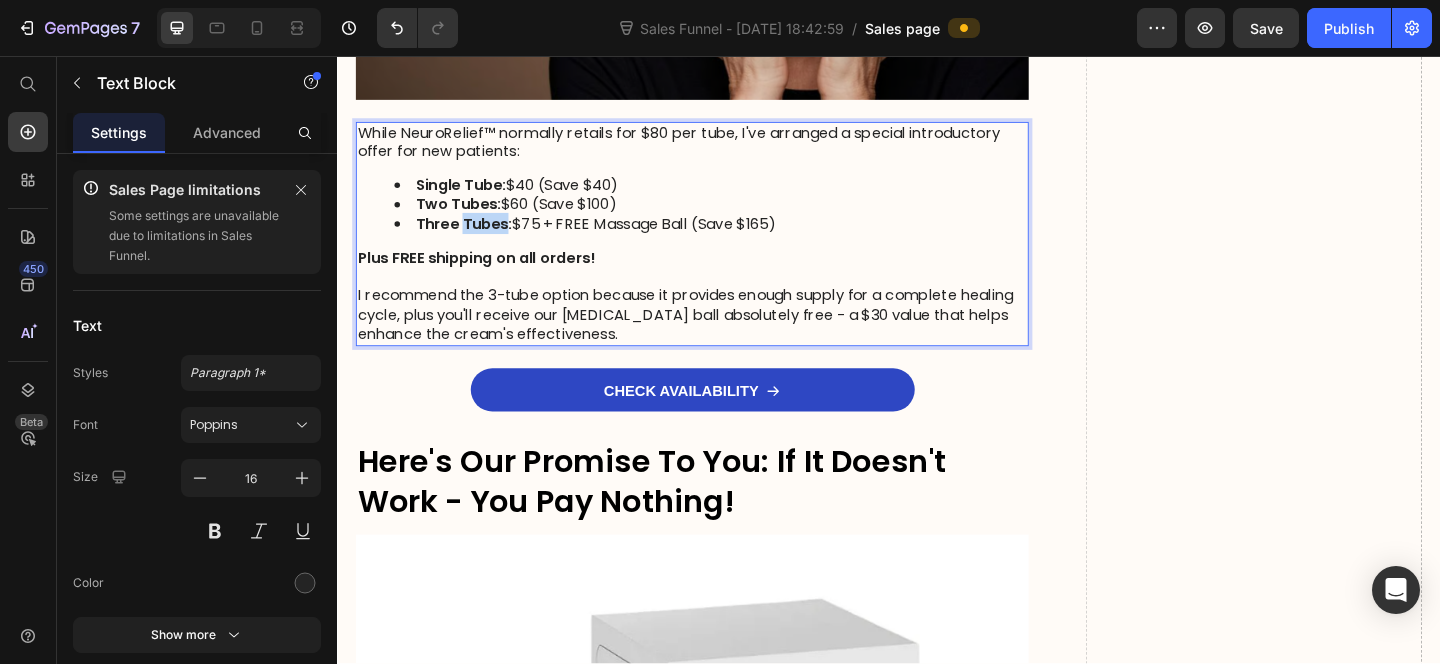 click on "Three Tubes:" at bounding box center (474, 238) 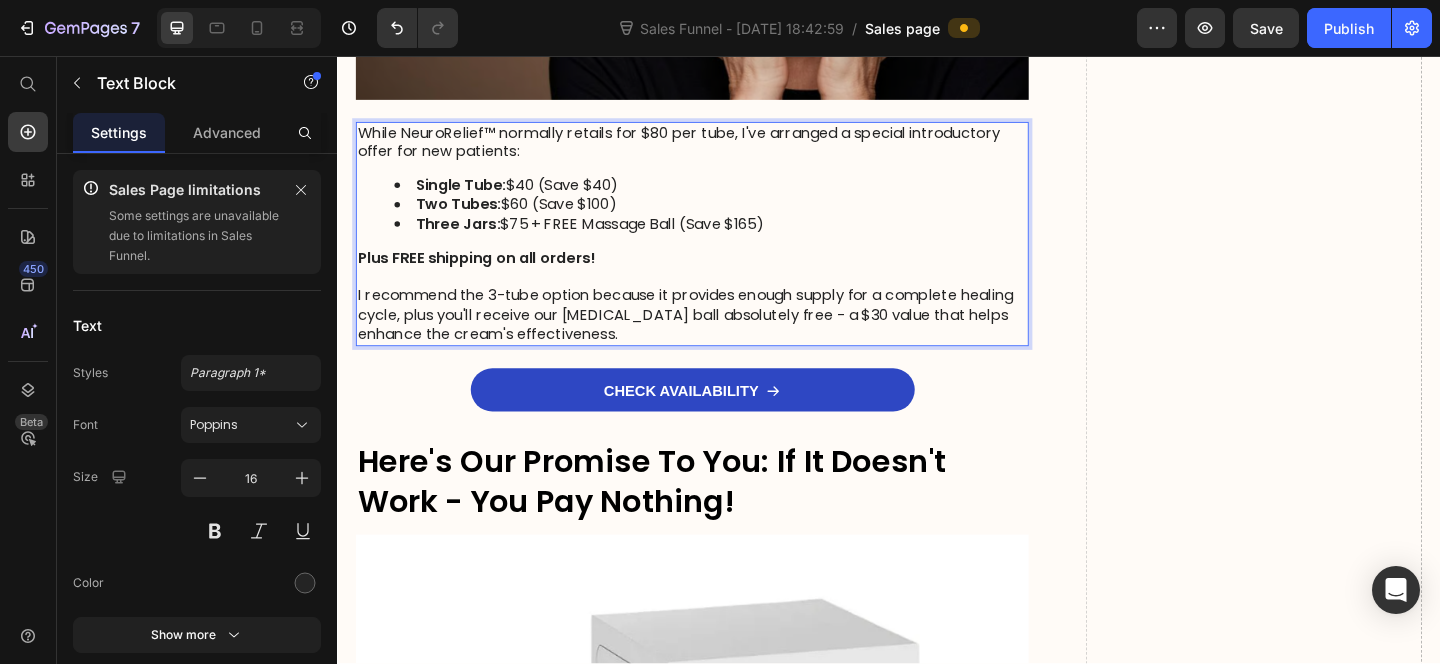 click on "Two Tubes:" at bounding box center (468, 217) 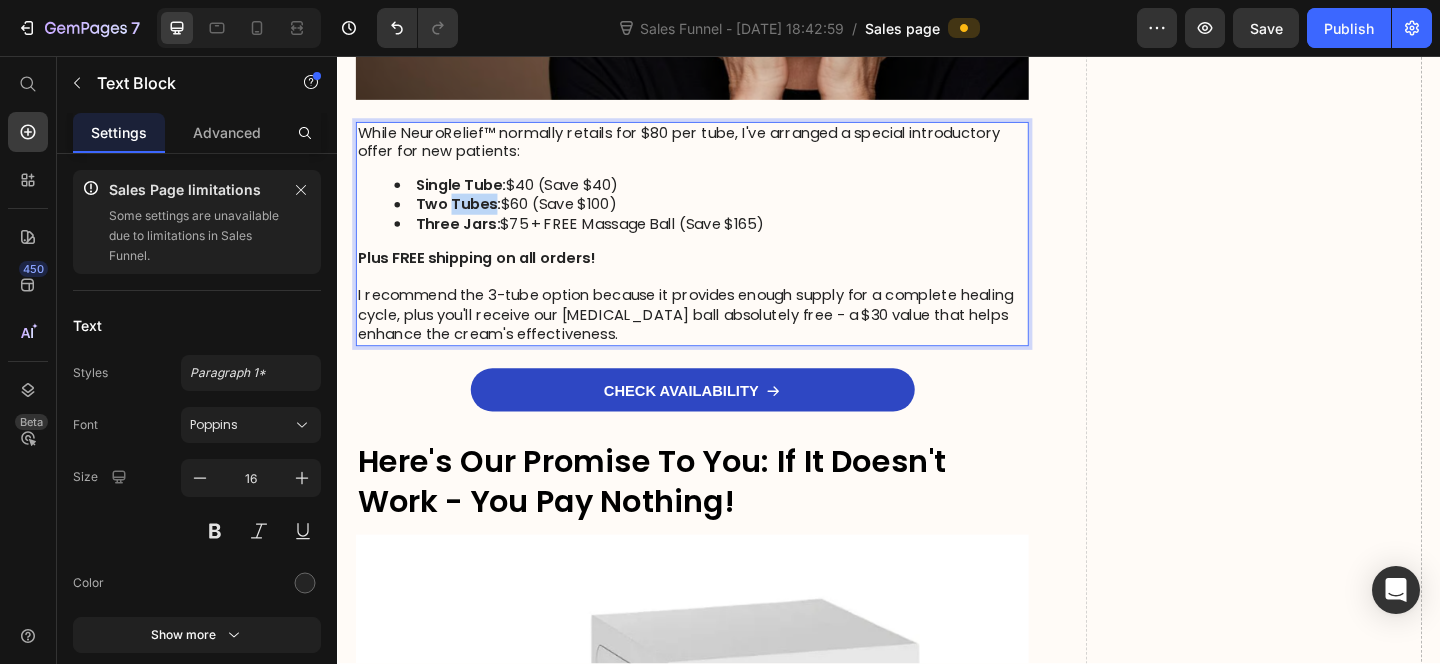 click on "Two Tubes:" at bounding box center (468, 217) 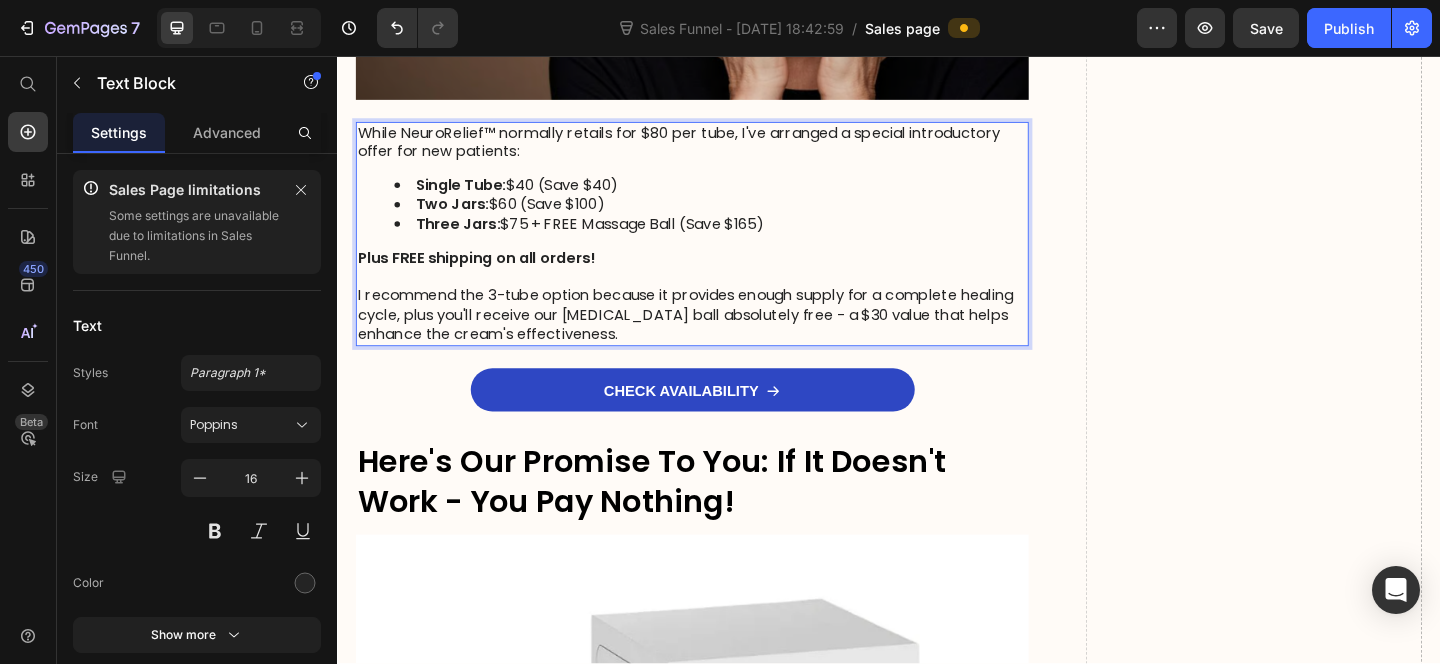 click on "Single Tube:" at bounding box center [471, 196] 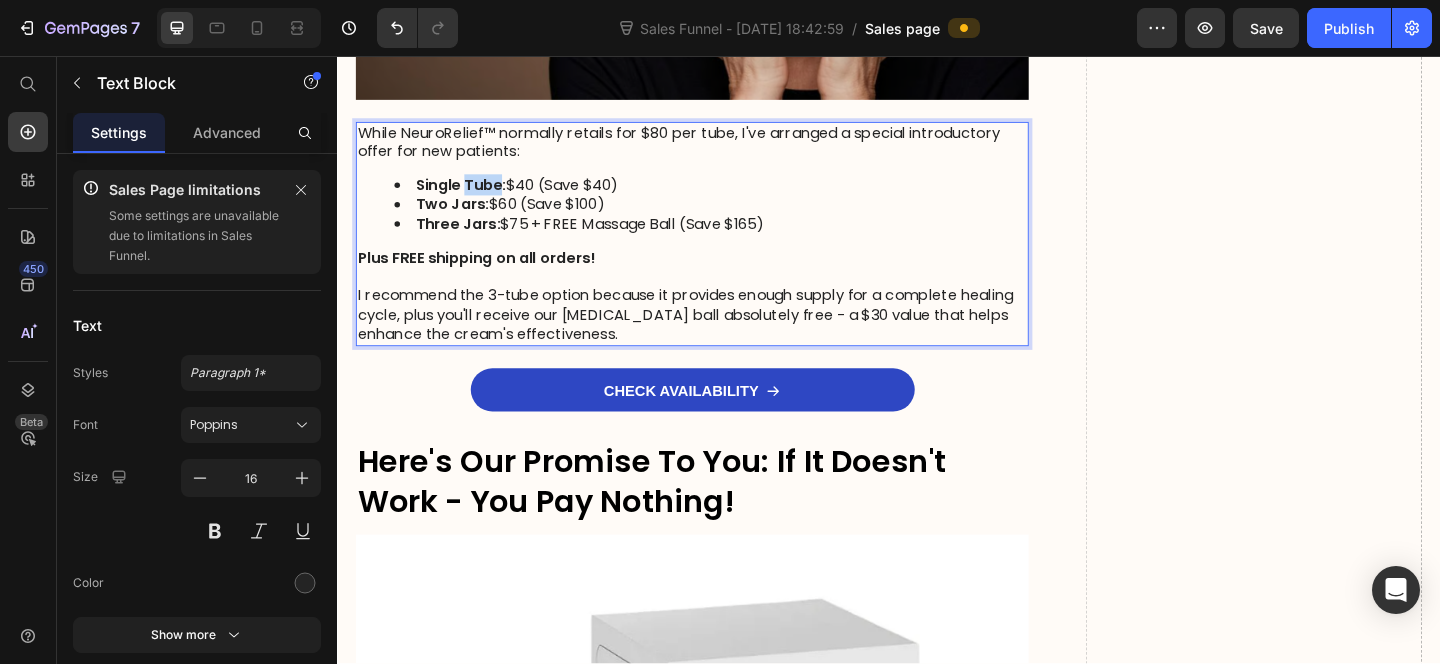click on "Single Tube:" at bounding box center (471, 196) 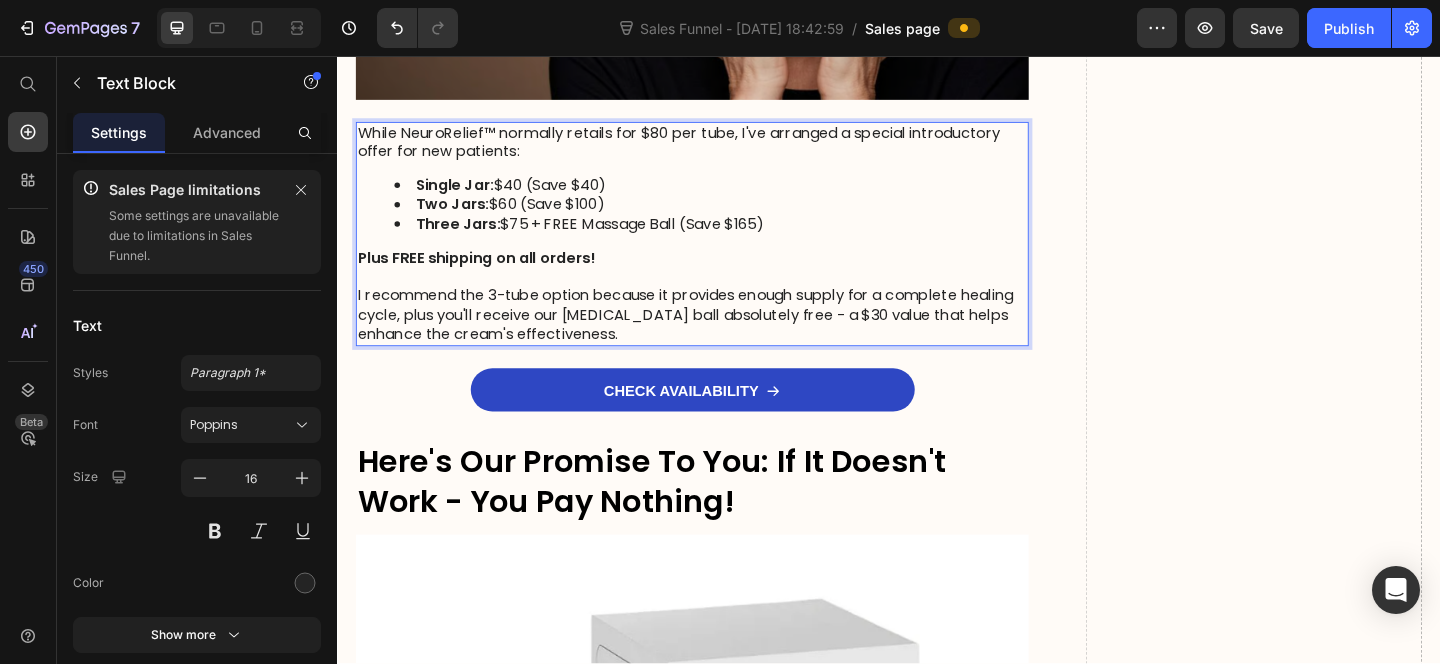 click on "I recommend the 3-tube option because it provides enough supply for a complete healing cycle, plus you'll receive our [MEDICAL_DATA] ball absolutely free - a $30 value that helps enhance the cream's effectiveness." at bounding box center [723, 338] 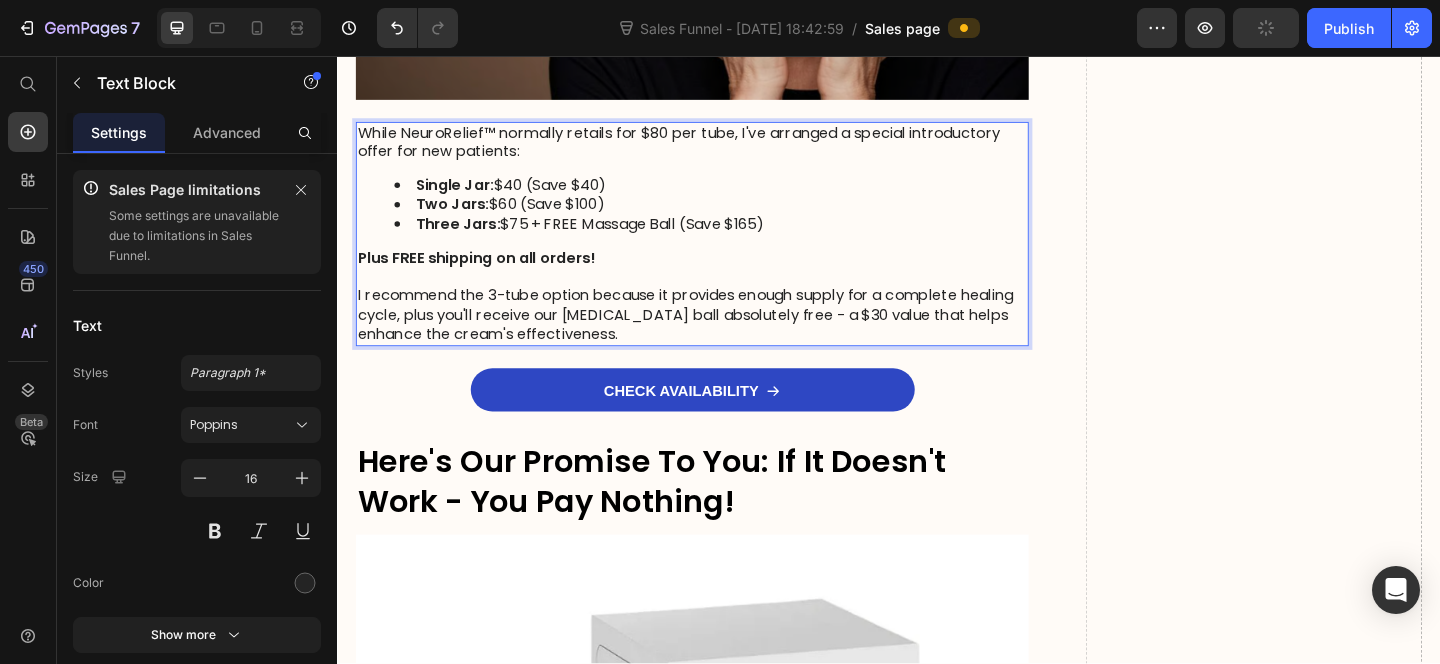 click on "I recommend the 3-tube option because it provides enough supply for a complete healing cycle, plus you'll receive our [MEDICAL_DATA] ball absolutely free - a $30 value that helps enhance the cream's effectiveness." at bounding box center [723, 338] 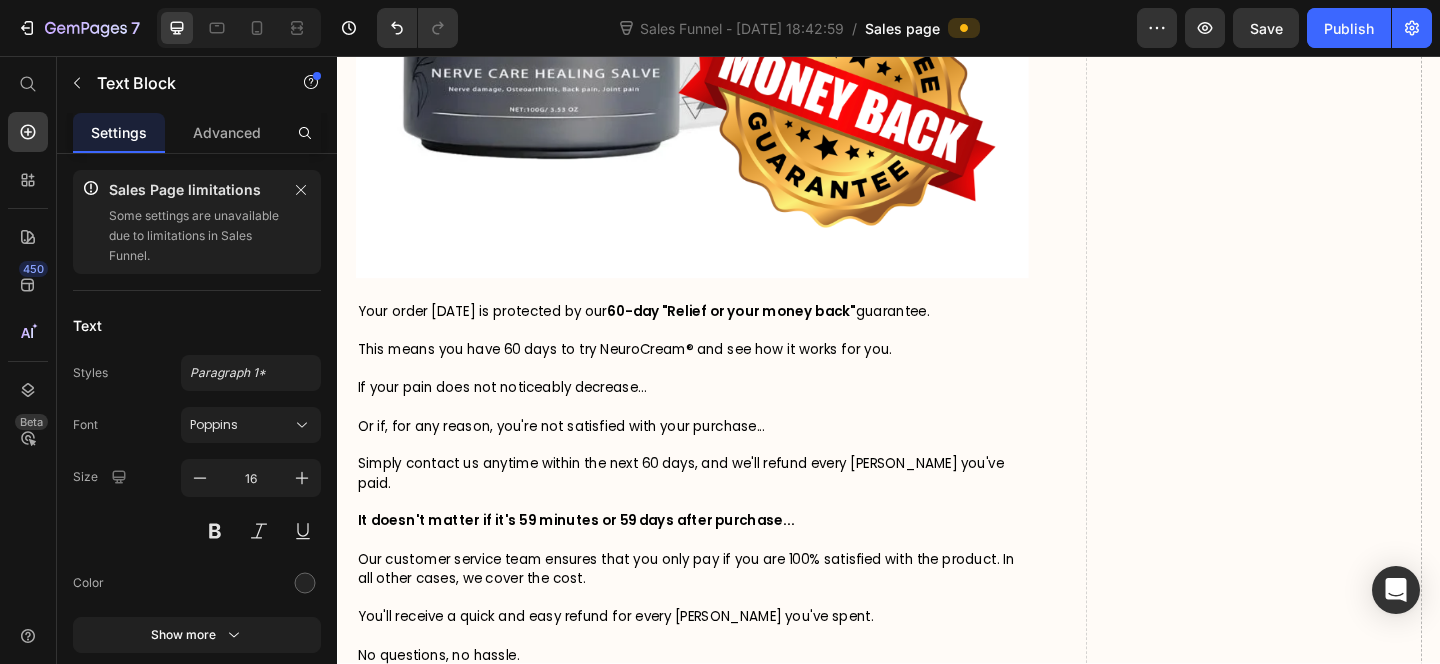 scroll, scrollTop: 15539, scrollLeft: 0, axis: vertical 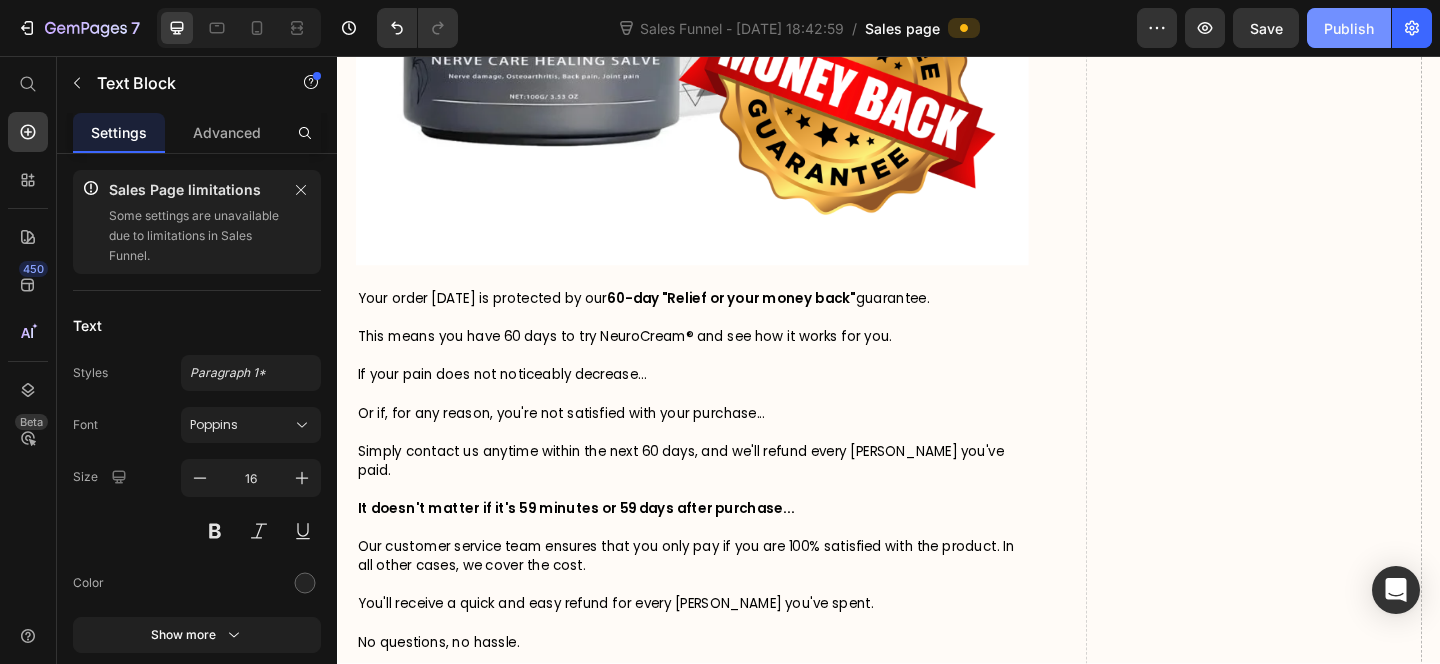 click on "Publish" at bounding box center (1349, 28) 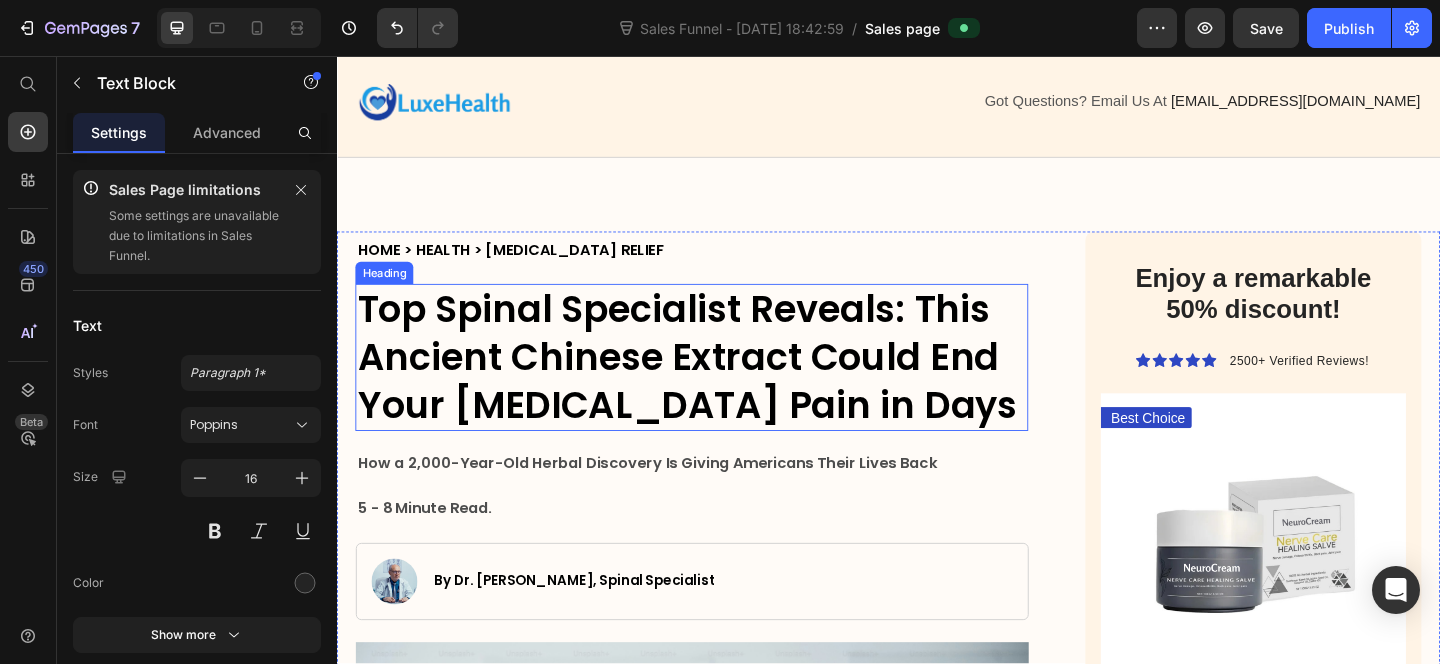 scroll, scrollTop: 68, scrollLeft: 0, axis: vertical 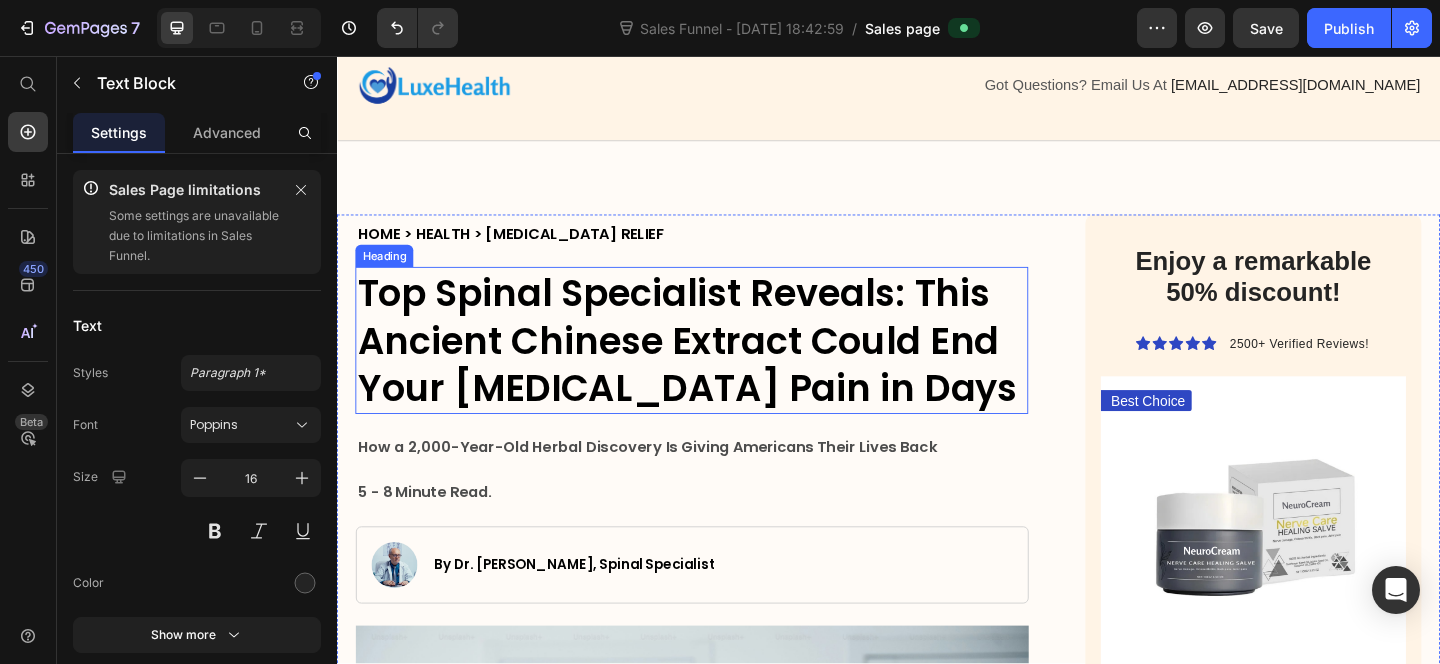 click on "Top Spinal Specialist Reveals: This Ancient Chinese Extract Could End Your [MEDICAL_DATA] Pain in Days" at bounding box center [723, 366] 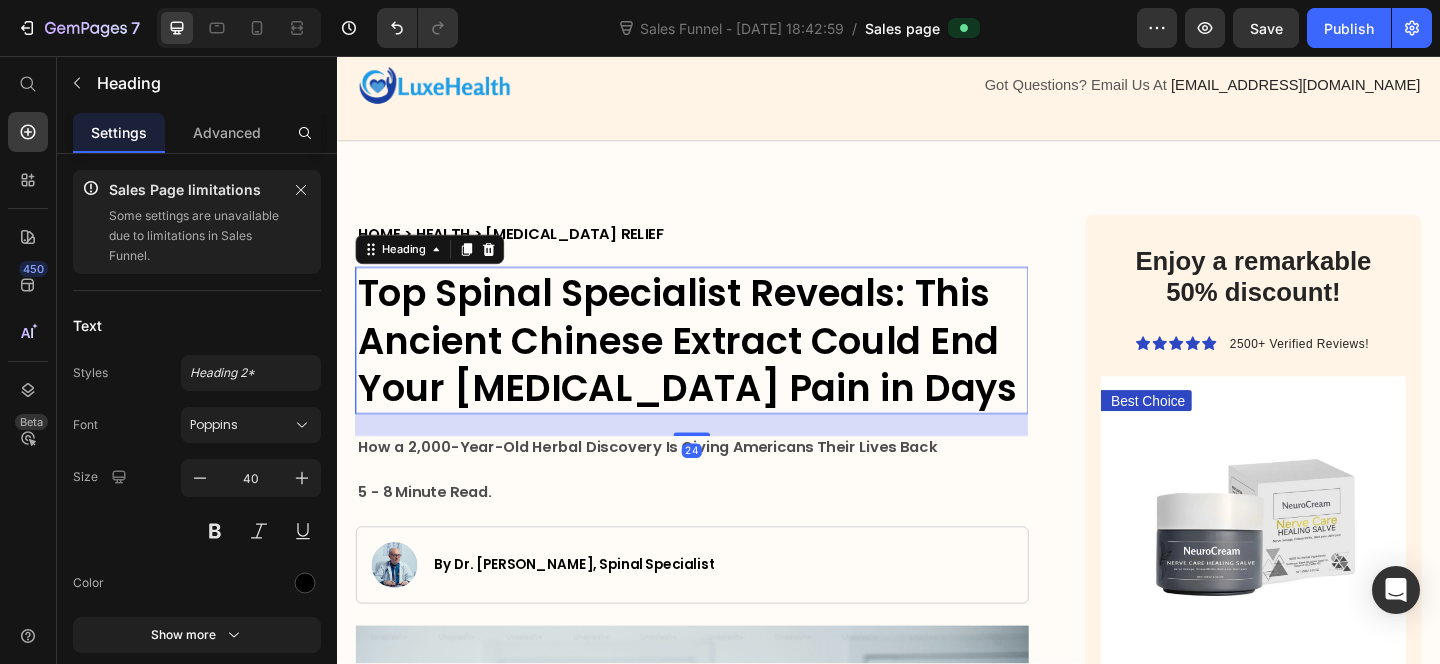 click on "Top Spinal Specialist Reveals: This Ancient Chinese Extract Could End Your [MEDICAL_DATA] Pain in Days" at bounding box center [723, 366] 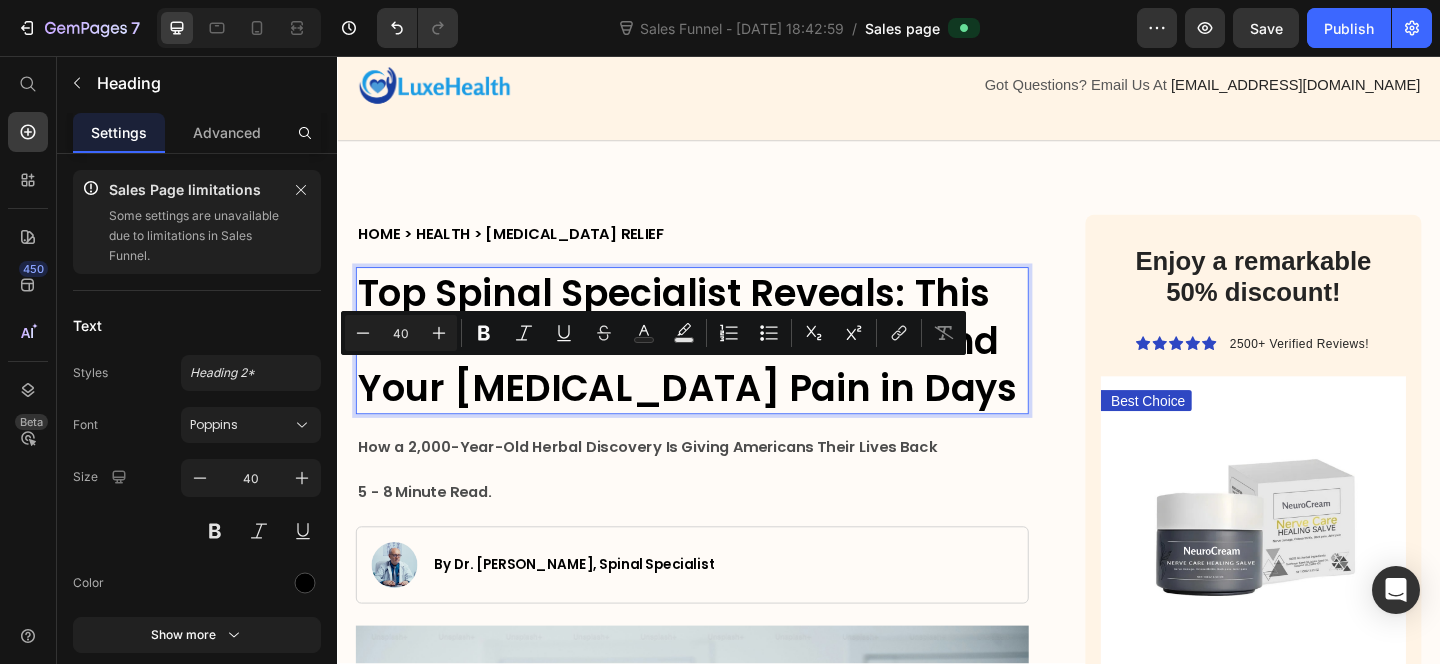 click on "Top Spinal Specialist Reveals: This Ancient Chinese Extract Could End Your [MEDICAL_DATA] Pain in Days" at bounding box center [723, 366] 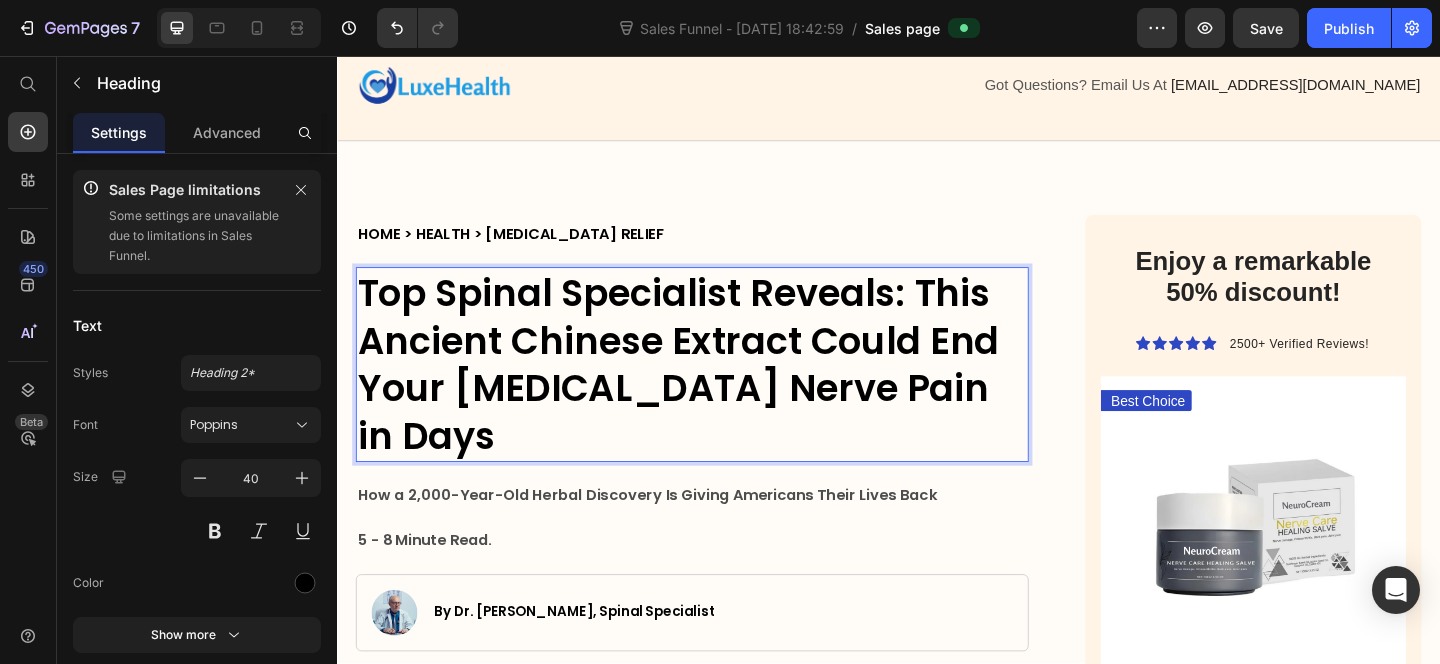 click on "Top Spinal Specialist Reveals: This Ancient Chinese Extract Could End Your [MEDICAL_DATA] Nerve Pain in Days" at bounding box center [723, 392] 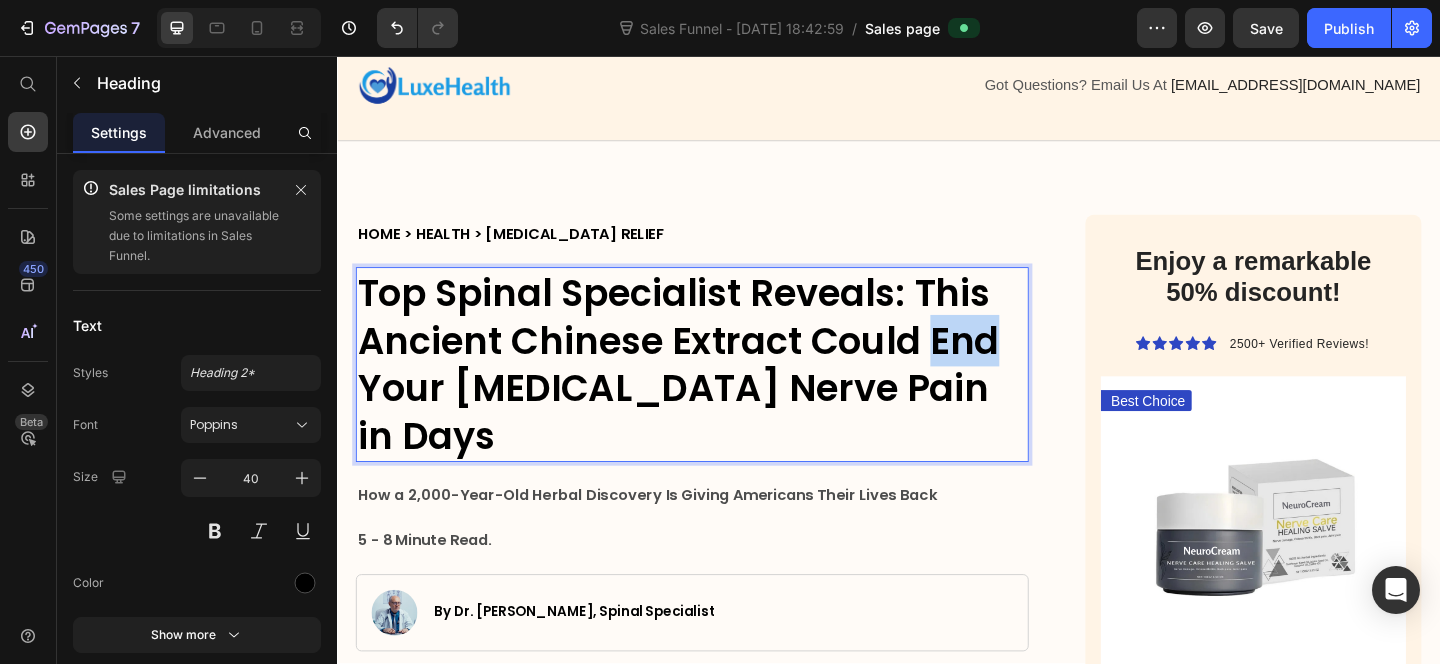 click on "Top Spinal Specialist Reveals: This Ancient Chinese Extract Could End Your [MEDICAL_DATA] Nerve Pain in Days" at bounding box center (723, 392) 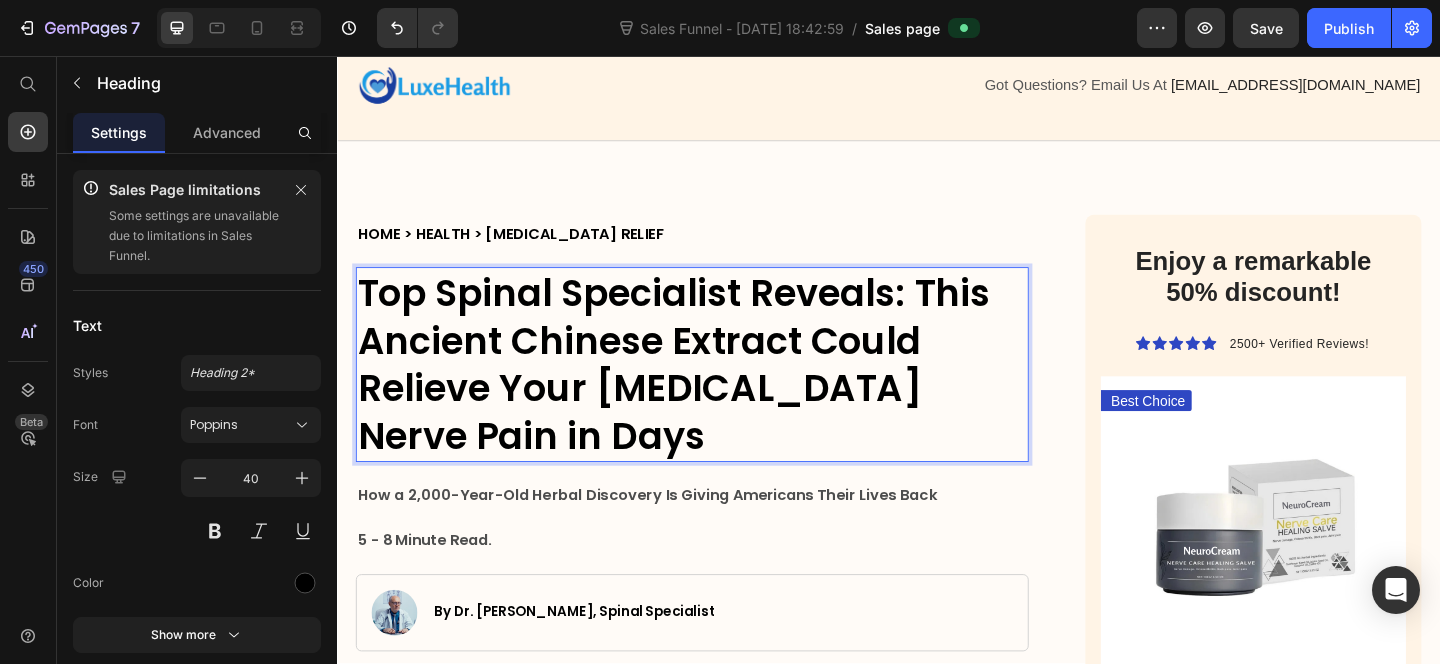 click on "Top Spinal Specialist Reveals: This Ancient Chinese Extract Could Relieve Your [MEDICAL_DATA] Nerve Pain in Days" at bounding box center [723, 392] 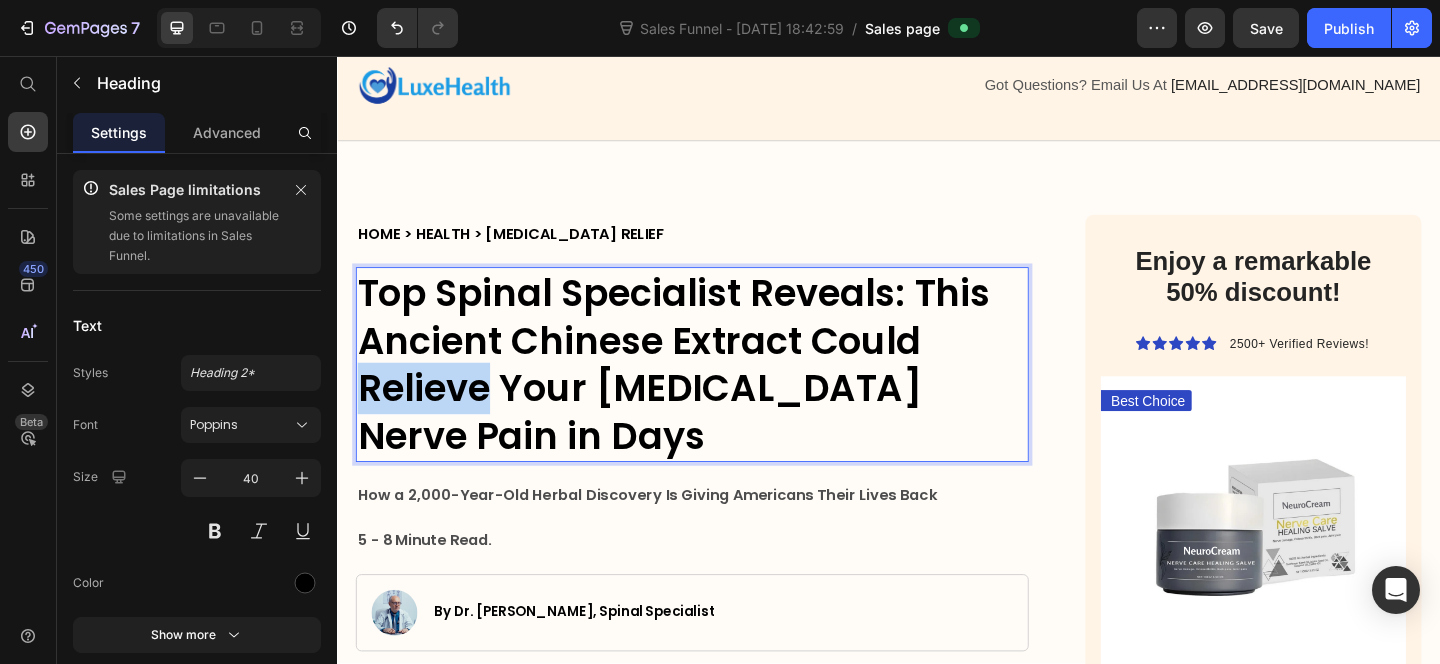 click on "Top Spinal Specialist Reveals: This Ancient Chinese Extract Could Relieve Your [MEDICAL_DATA] Nerve Pain in Days" at bounding box center (723, 392) 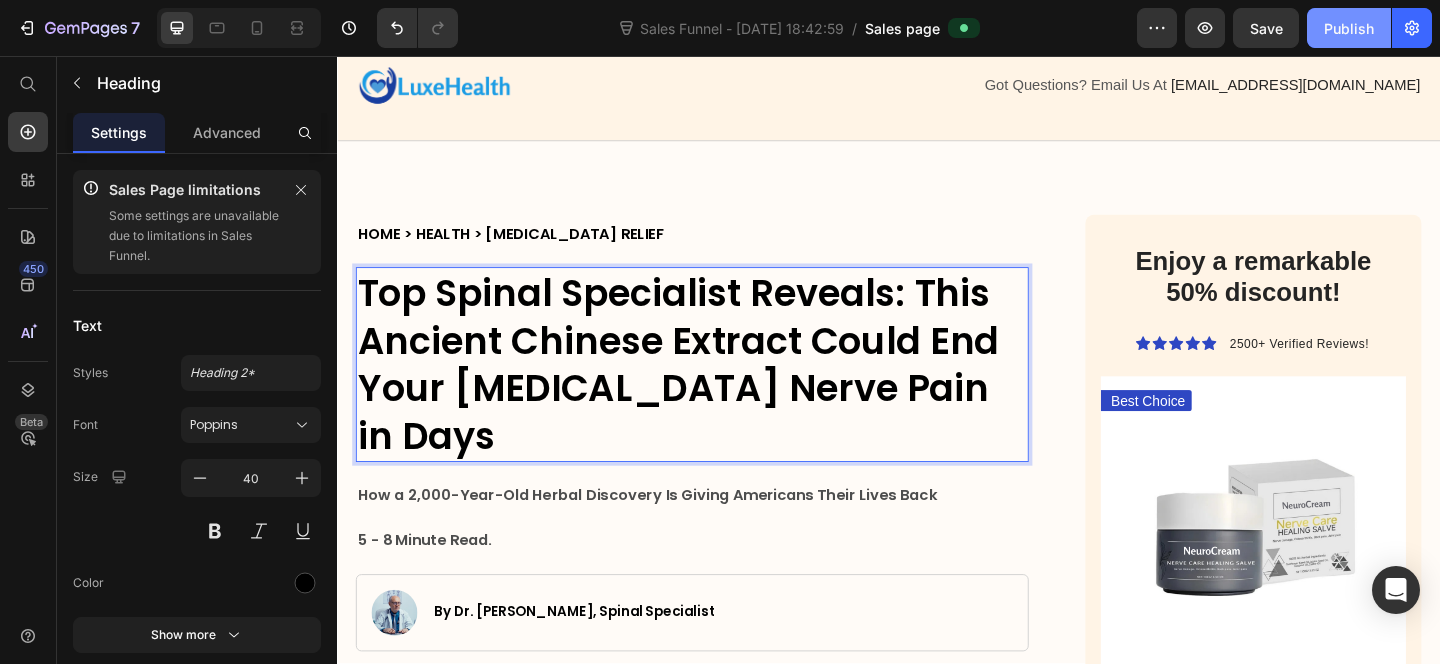 click on "Publish" at bounding box center (1349, 28) 